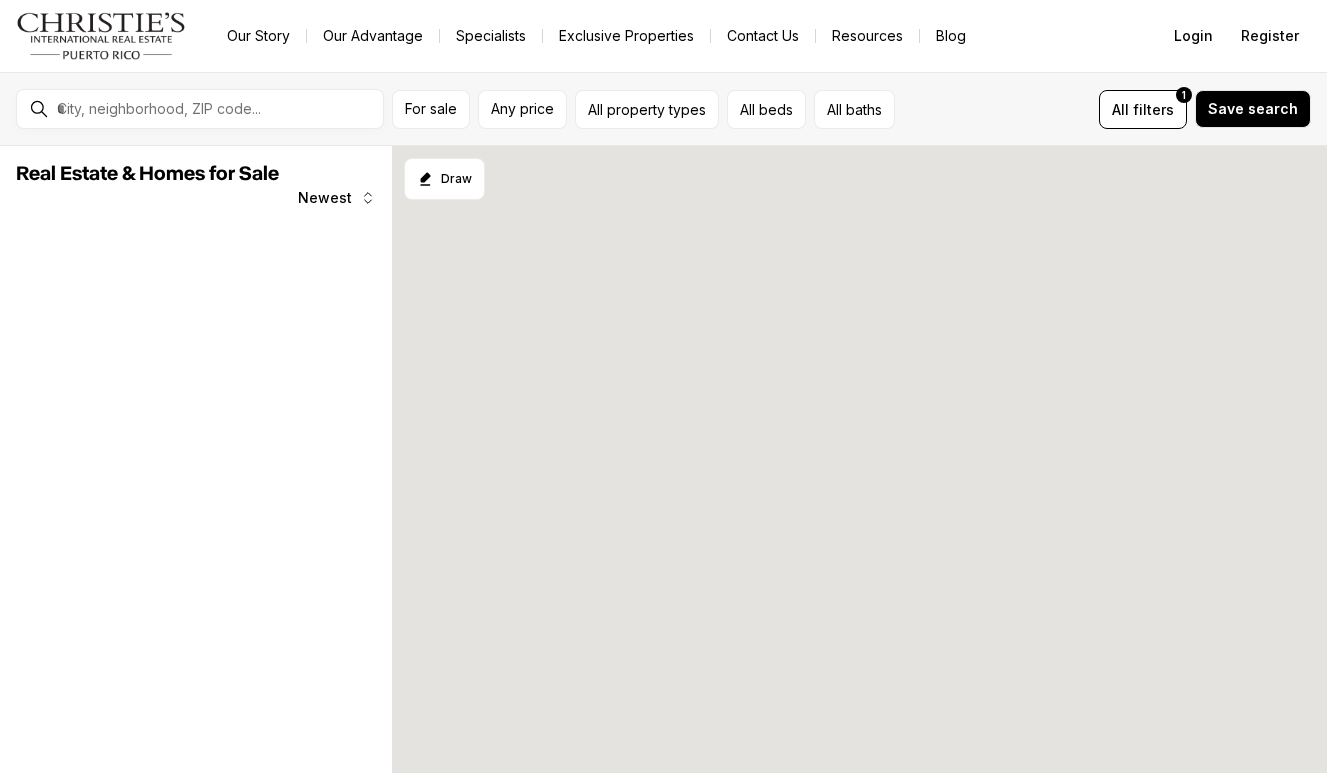 scroll, scrollTop: 0, scrollLeft: 0, axis: both 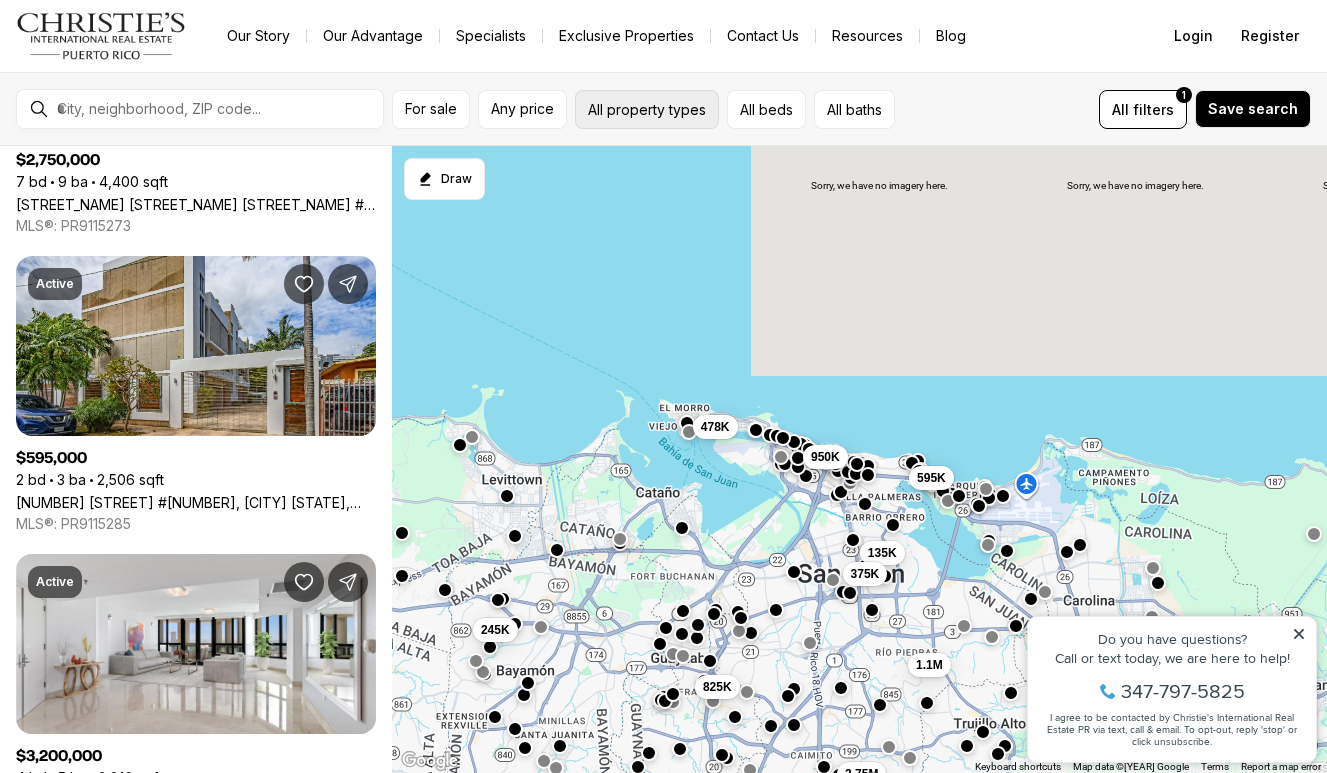 click on "All property types" at bounding box center [647, 109] 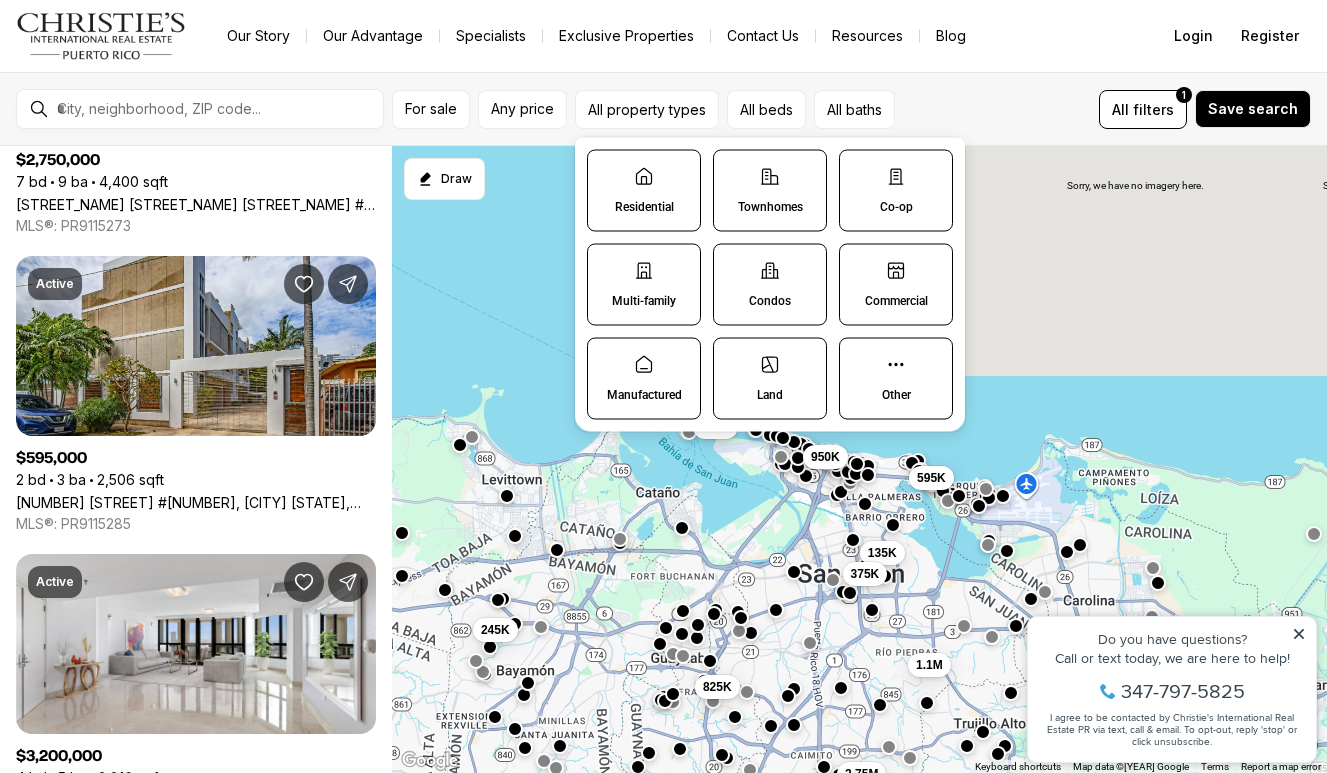 click on "Townhomes" at bounding box center [770, 191] 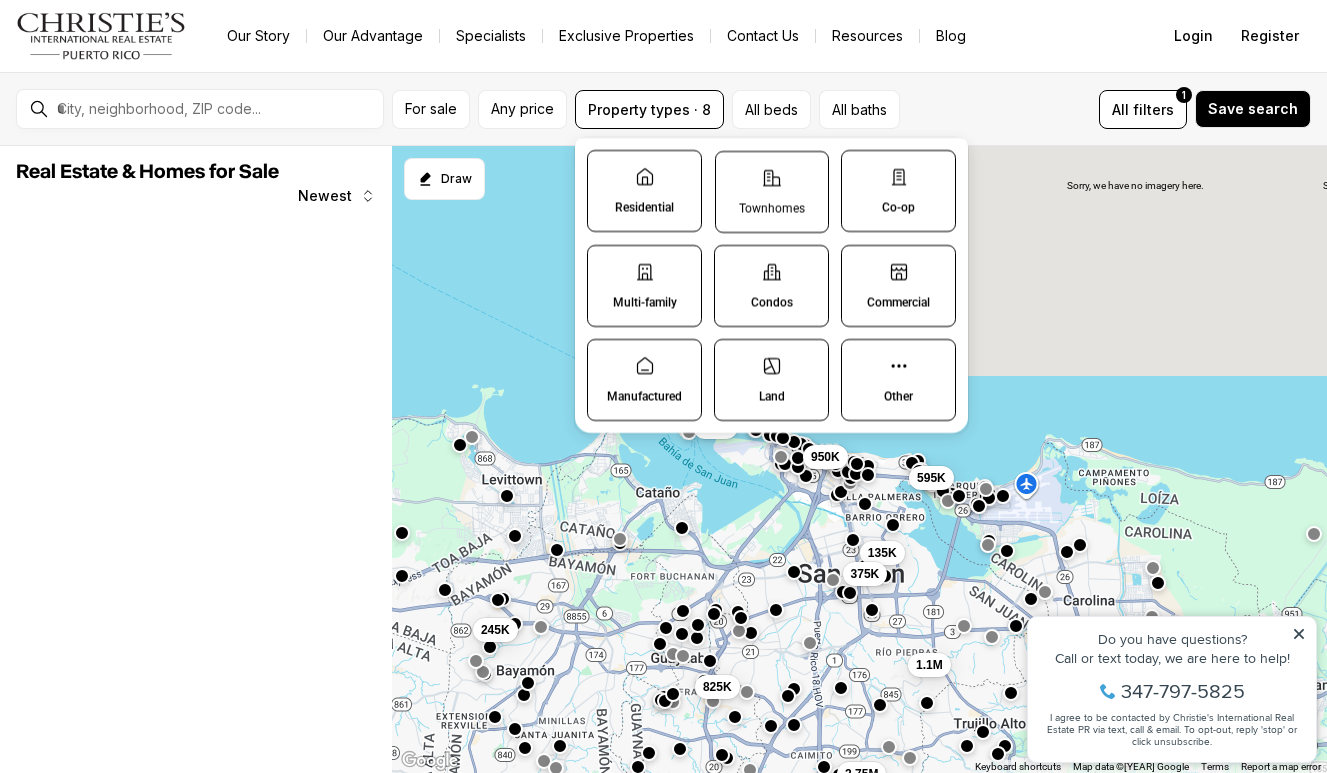scroll, scrollTop: 0, scrollLeft: 0, axis: both 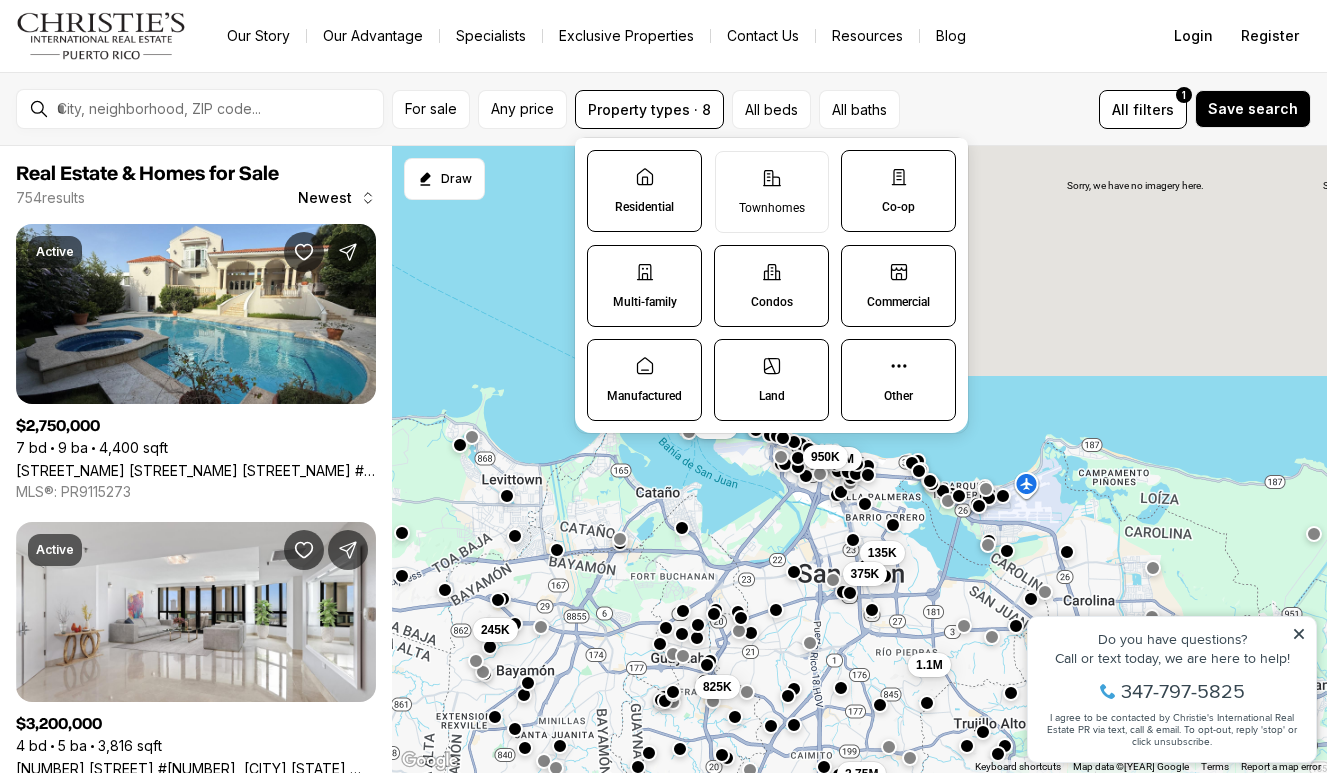 click on "Condos" at bounding box center [772, 302] 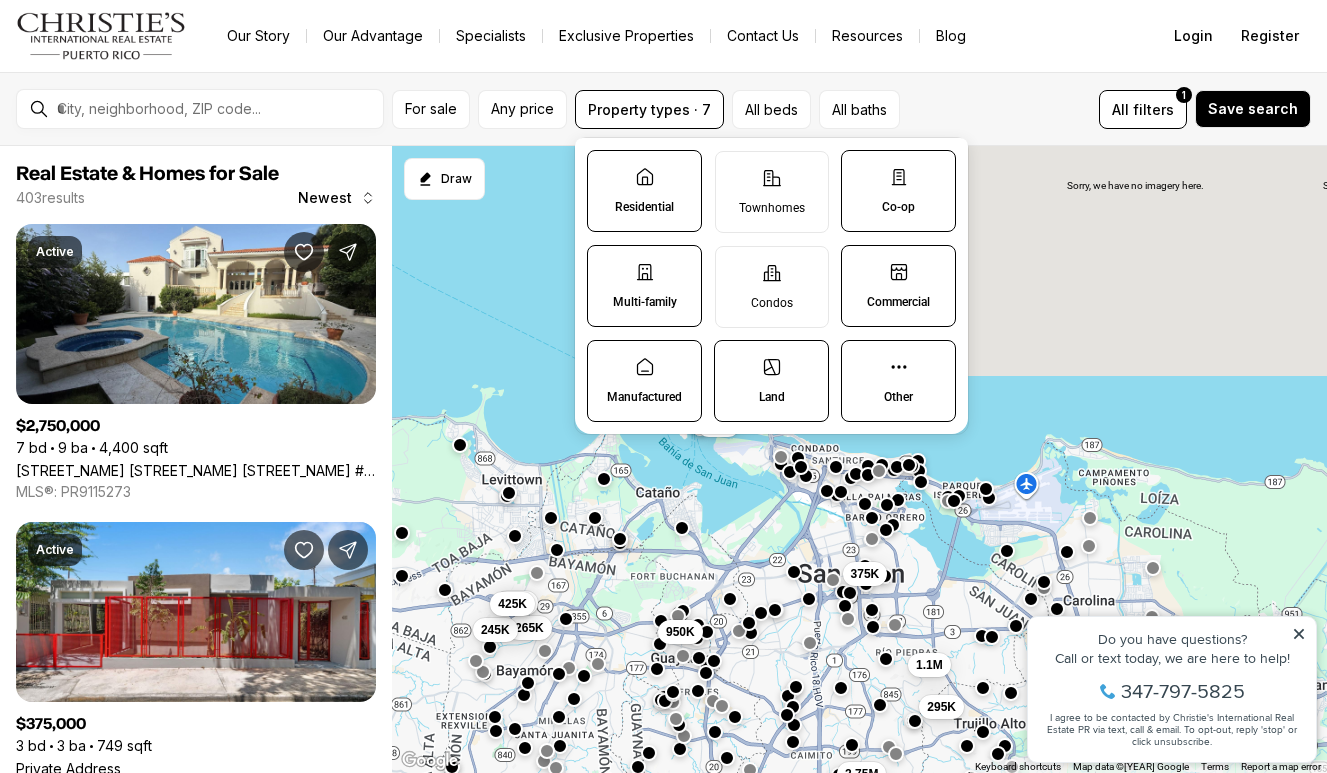 click on "Residential" at bounding box center (644, 191) 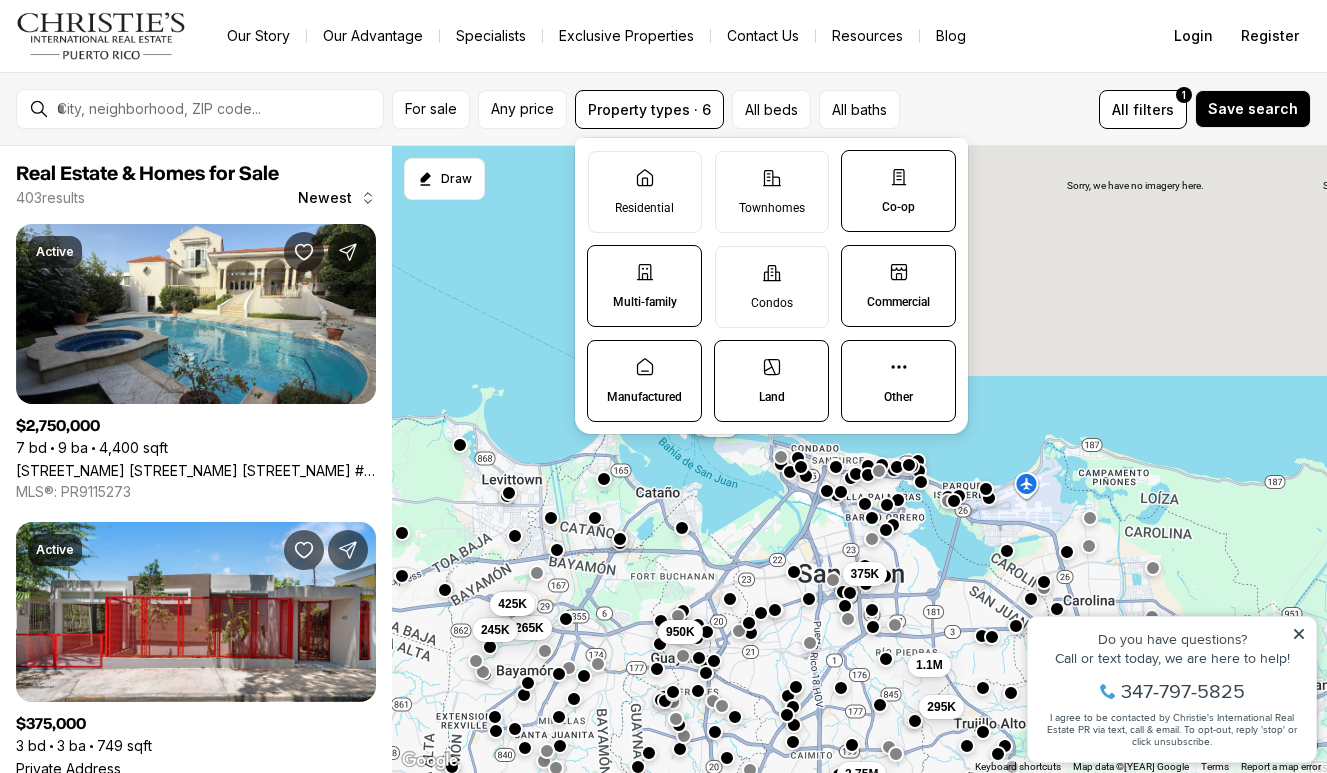 click on "Multi-family" at bounding box center [644, 286] 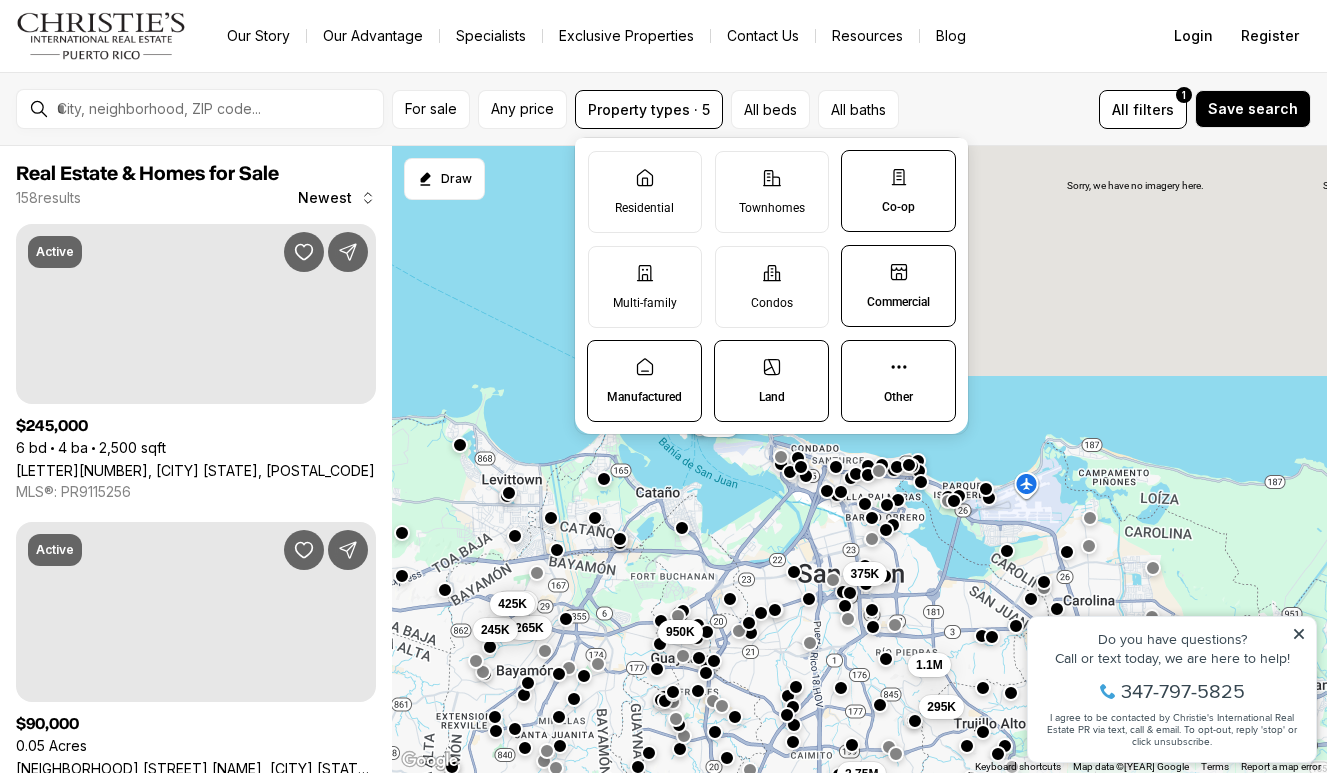click on "Manufactured" at bounding box center (644, 397) 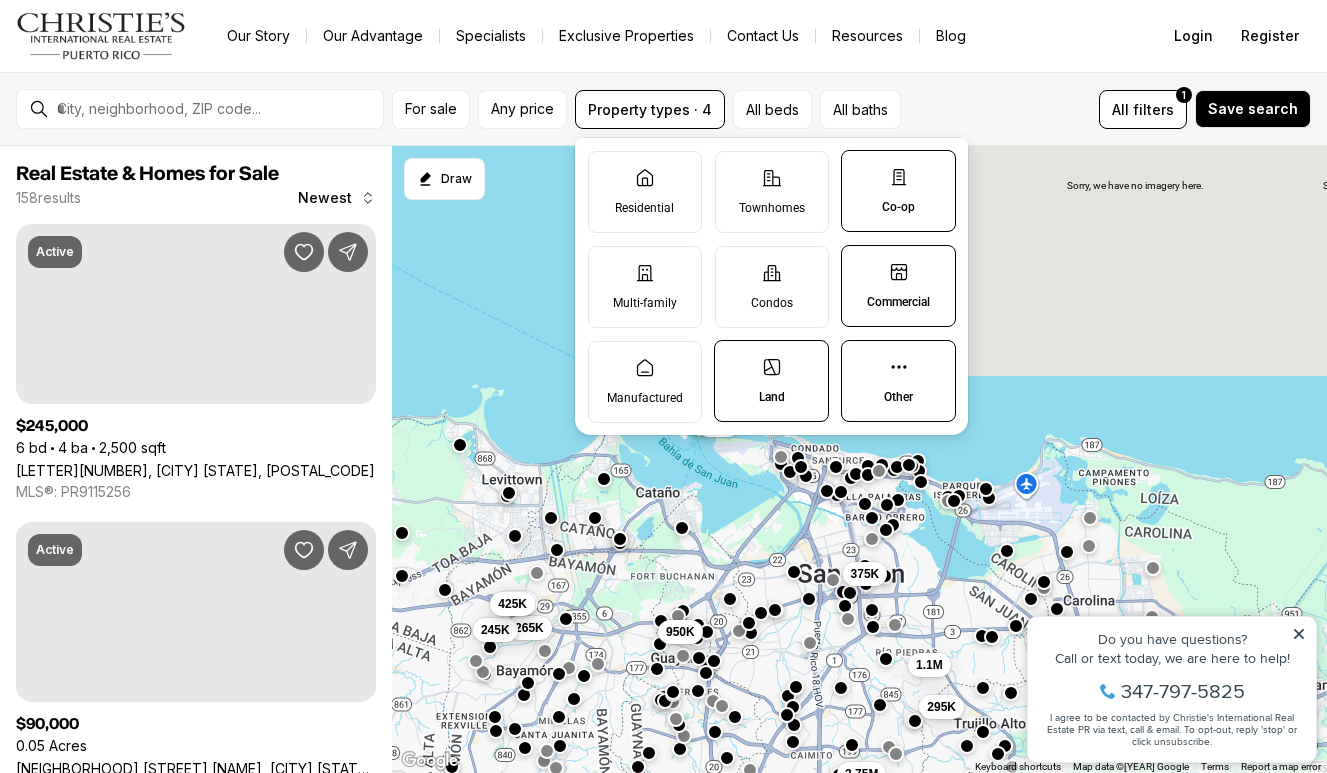 click on "Land" at bounding box center [771, 381] 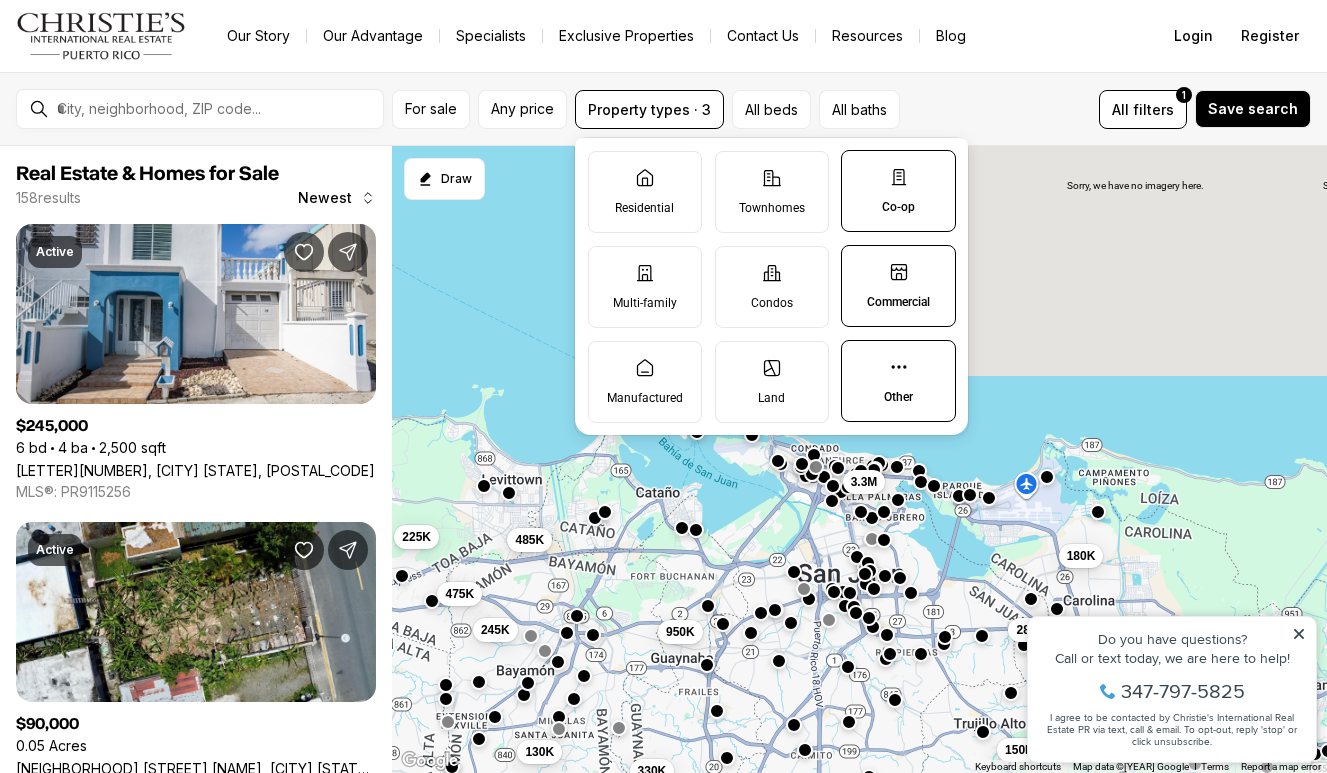 click on "Other" at bounding box center [898, 381] 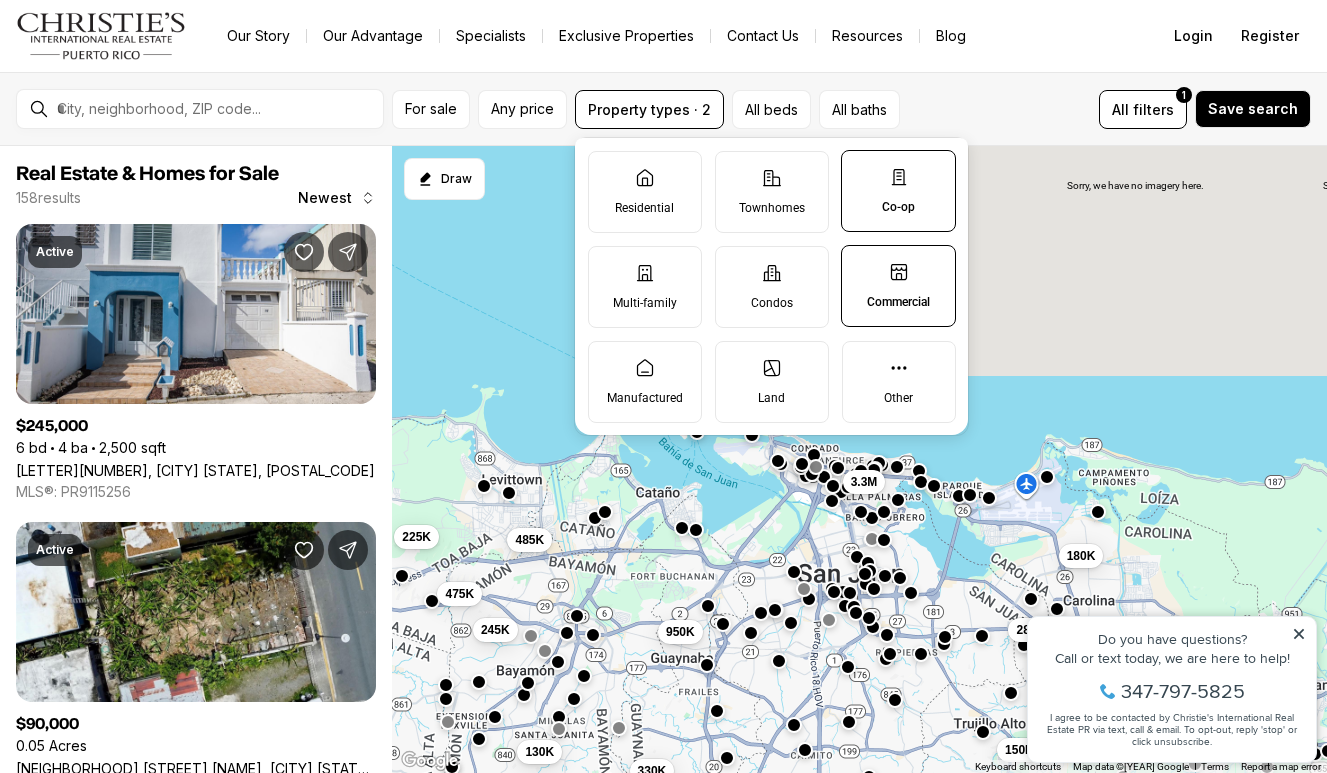 click on "Commercial" at bounding box center [898, 302] 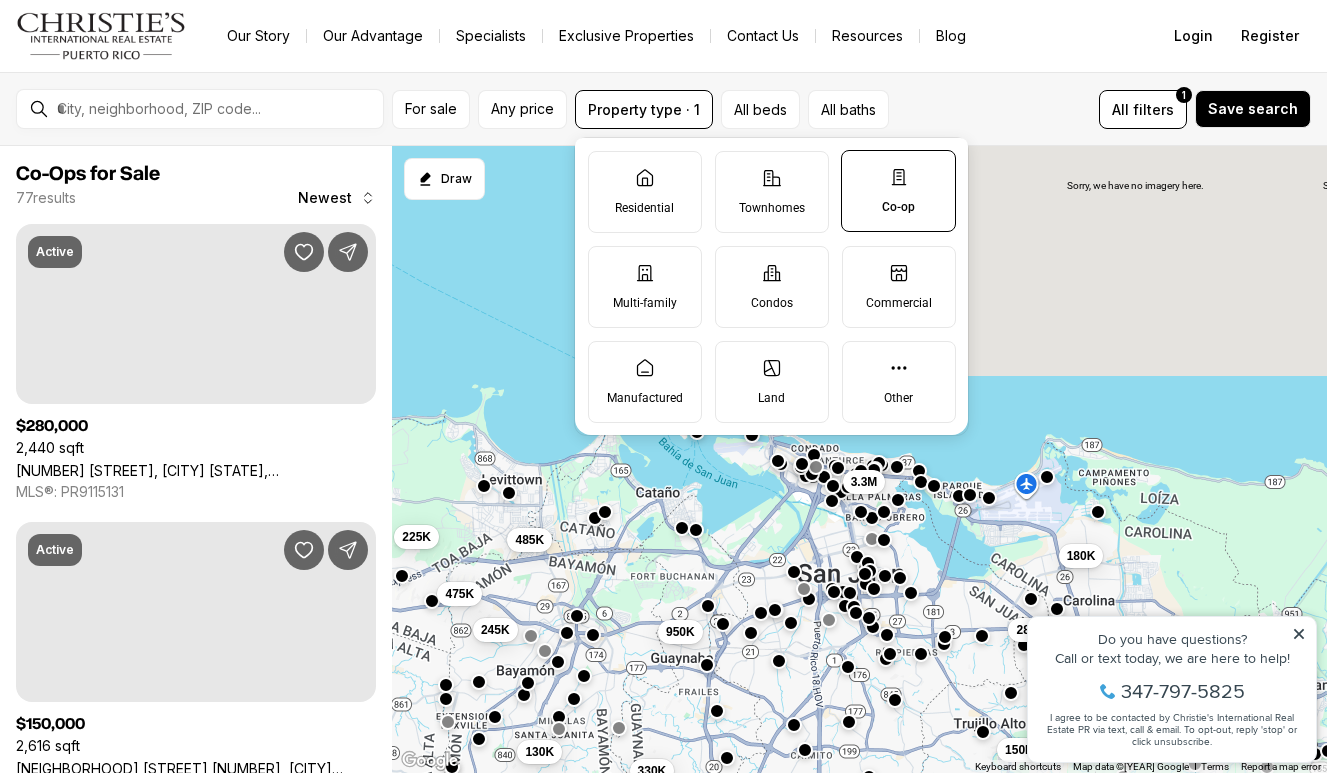 click on "Co-op" at bounding box center [898, 207] 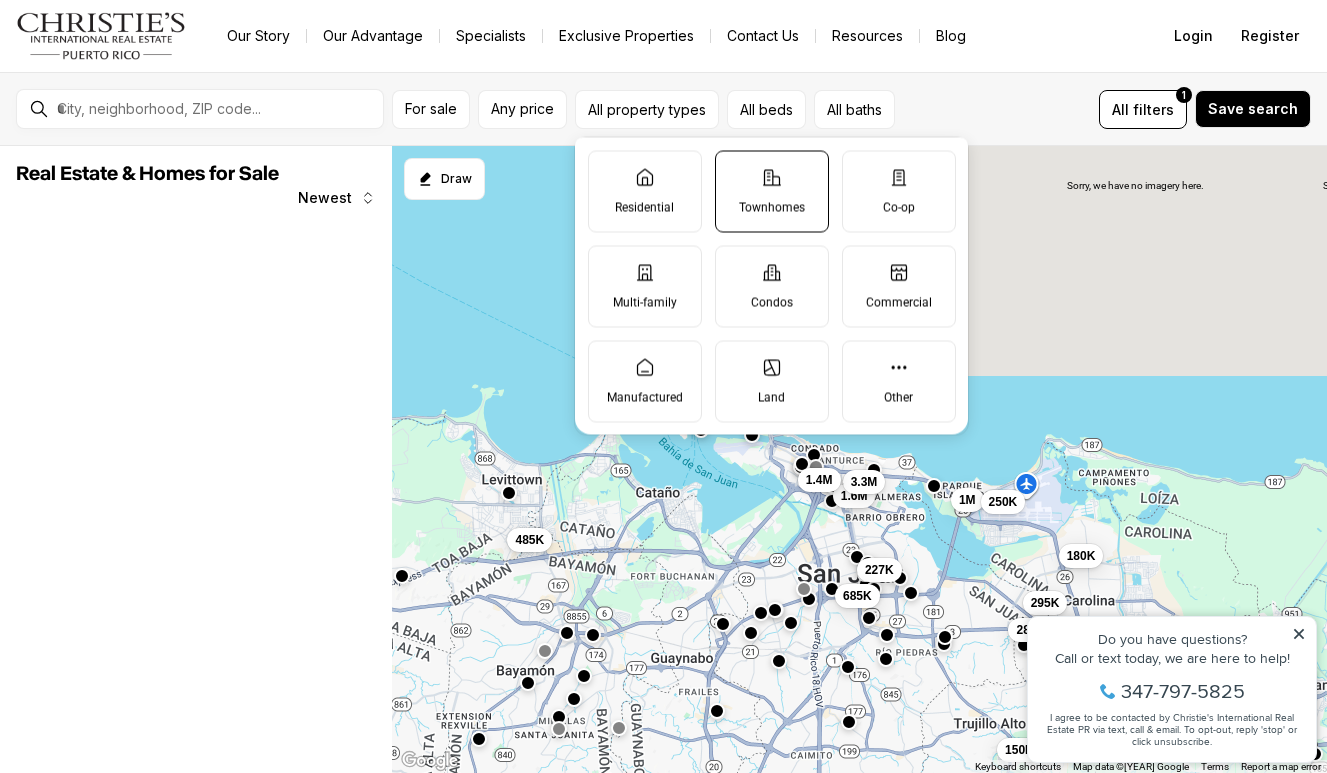 click on "Townhomes" at bounding box center [772, 207] 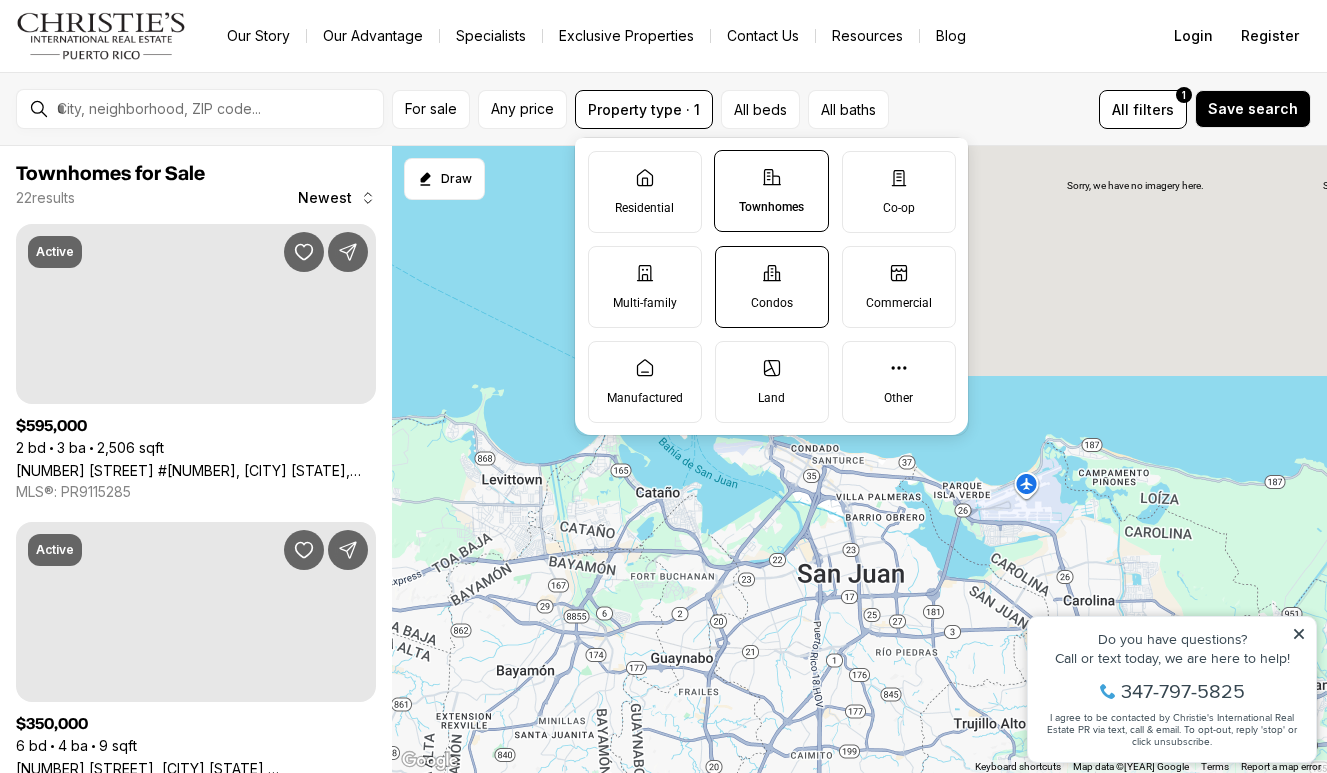 click on "Condos" at bounding box center [772, 287] 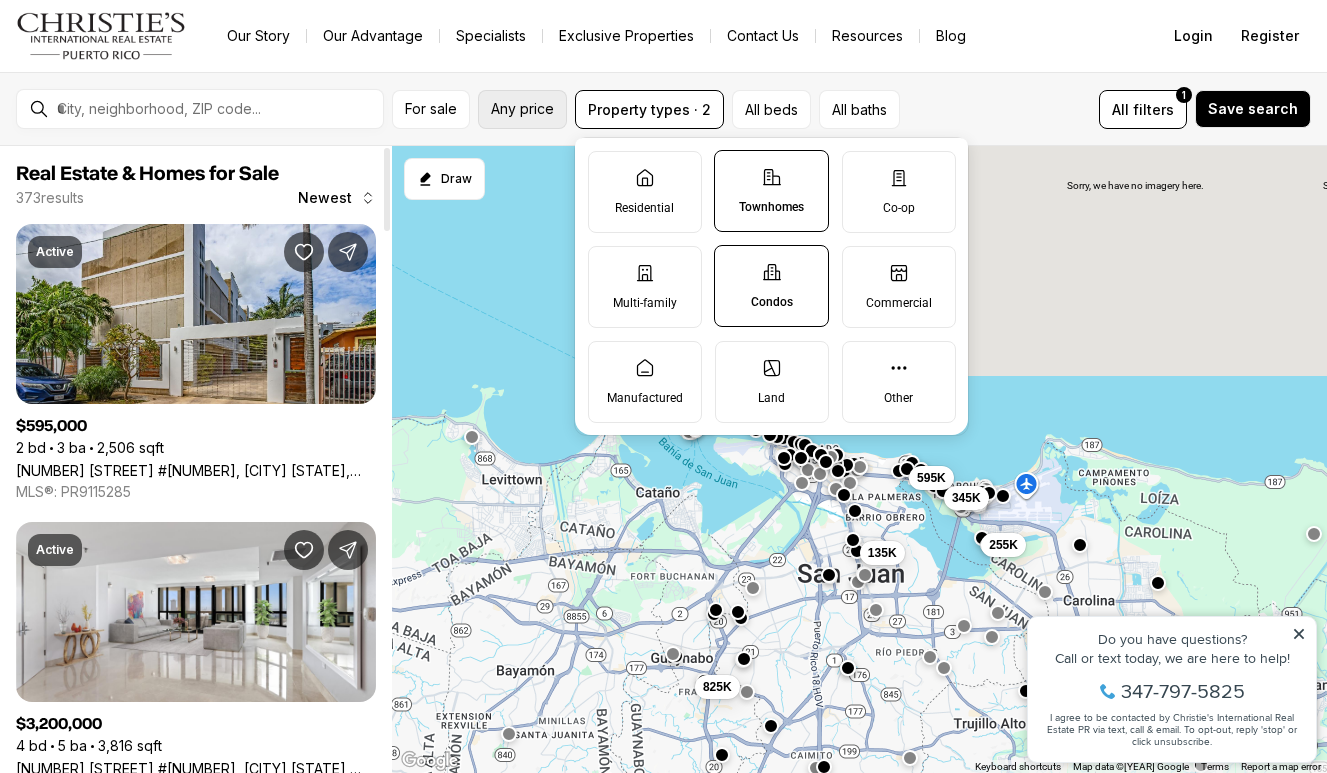 click on "Any price" at bounding box center (522, 109) 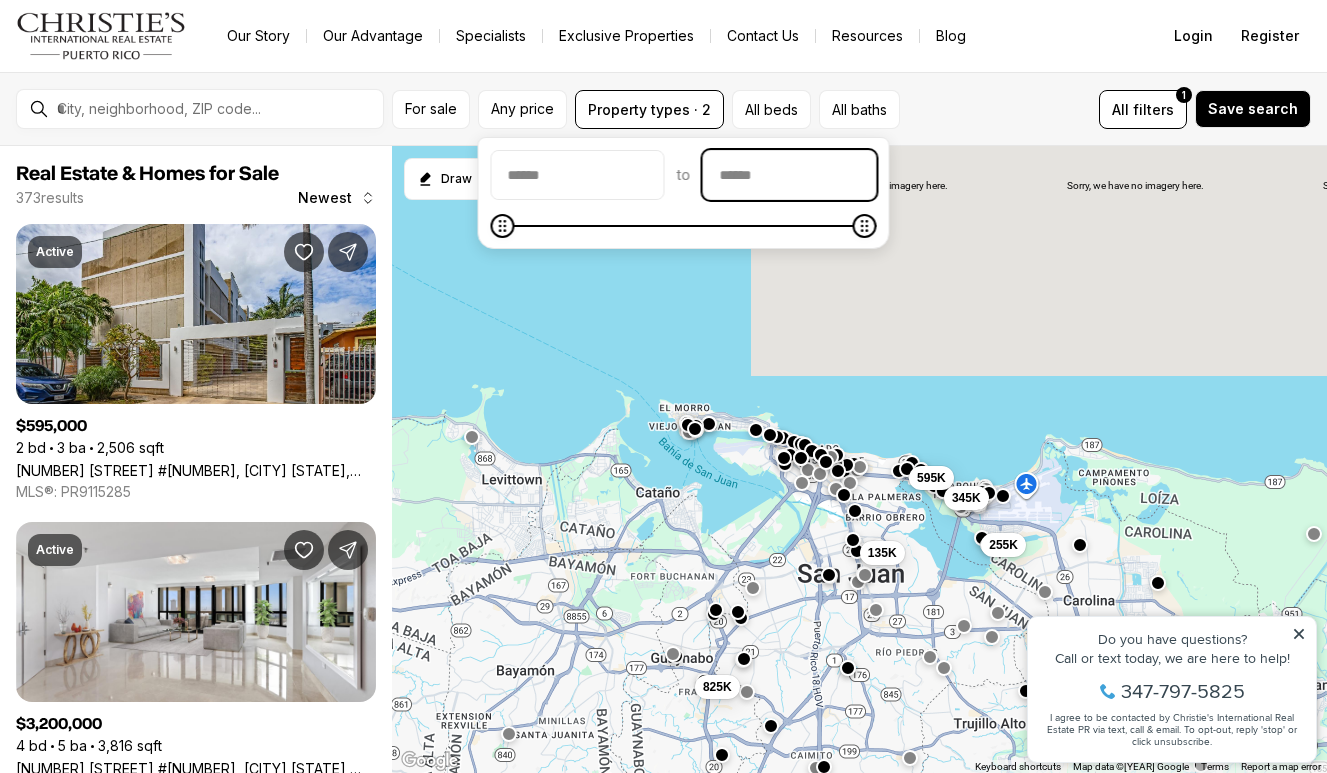 click at bounding box center [790, 175] 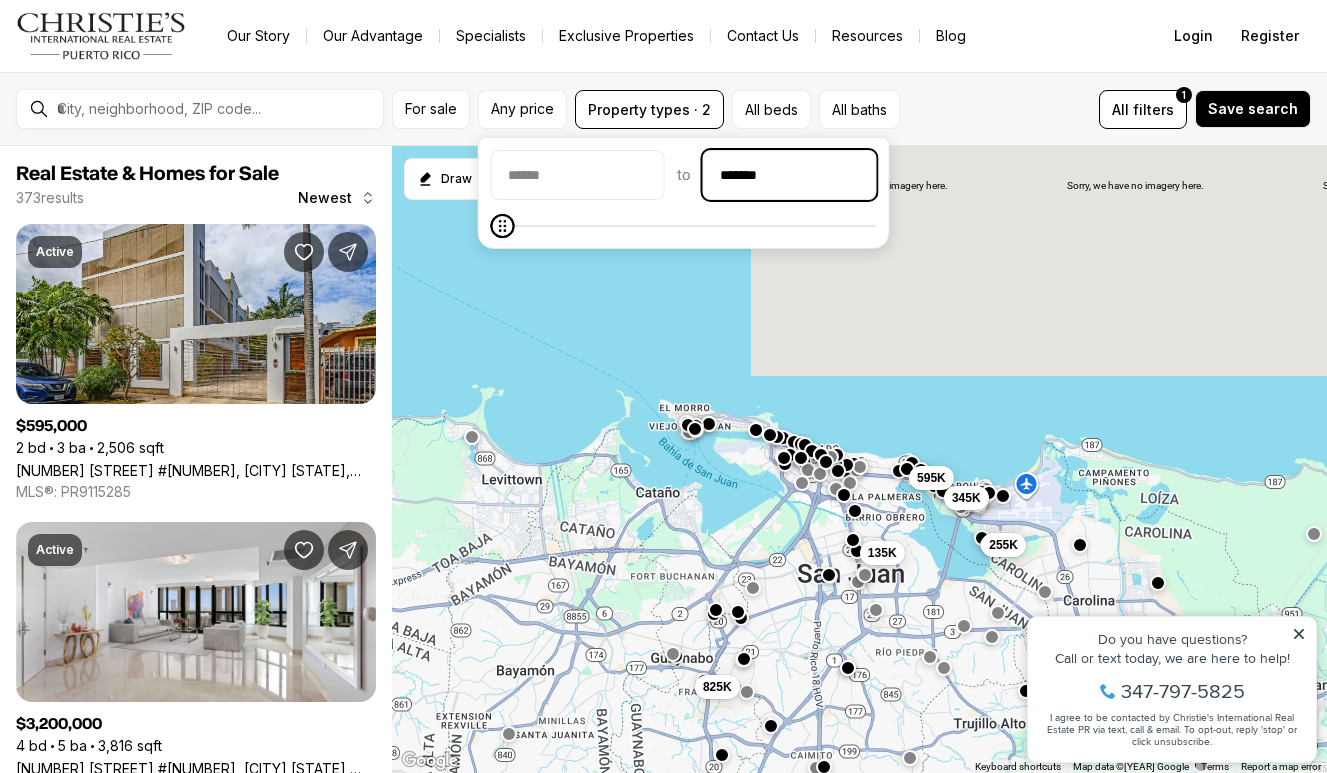 type on "********" 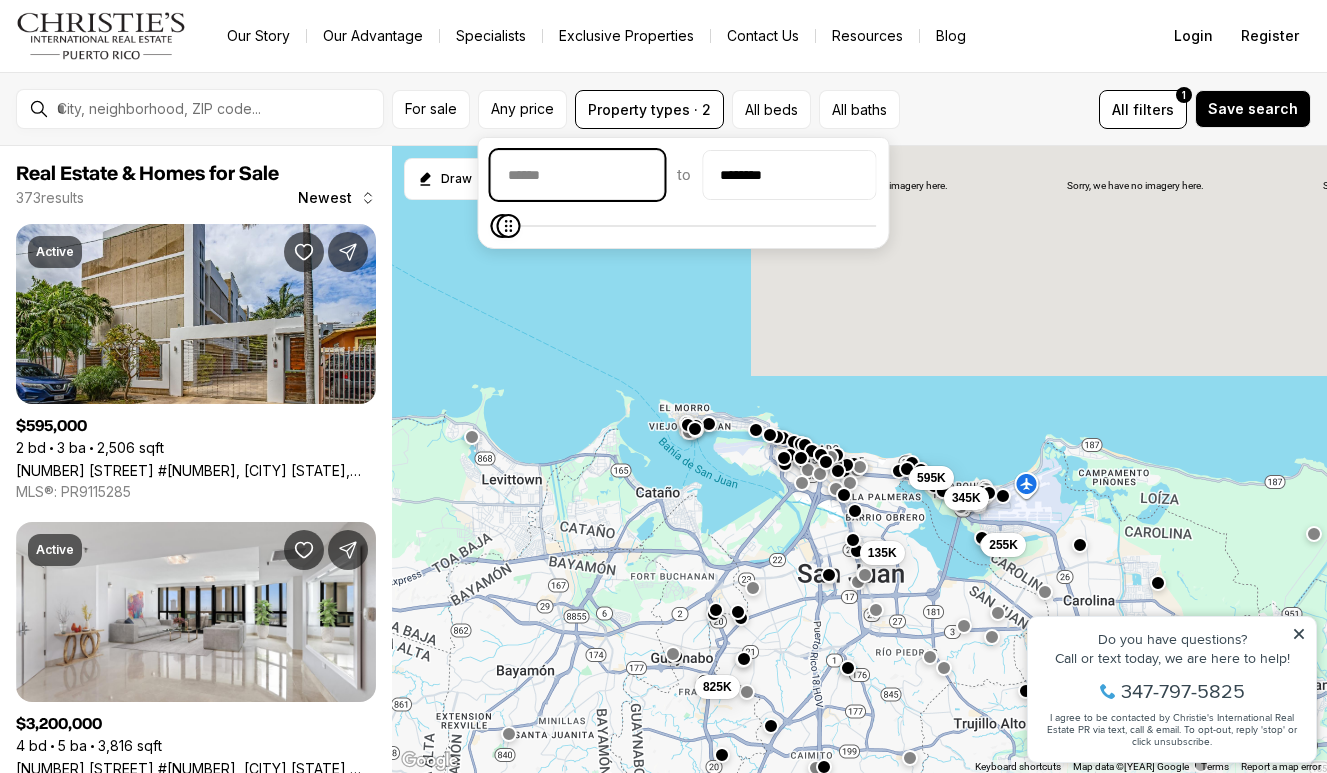 click at bounding box center (578, 175) 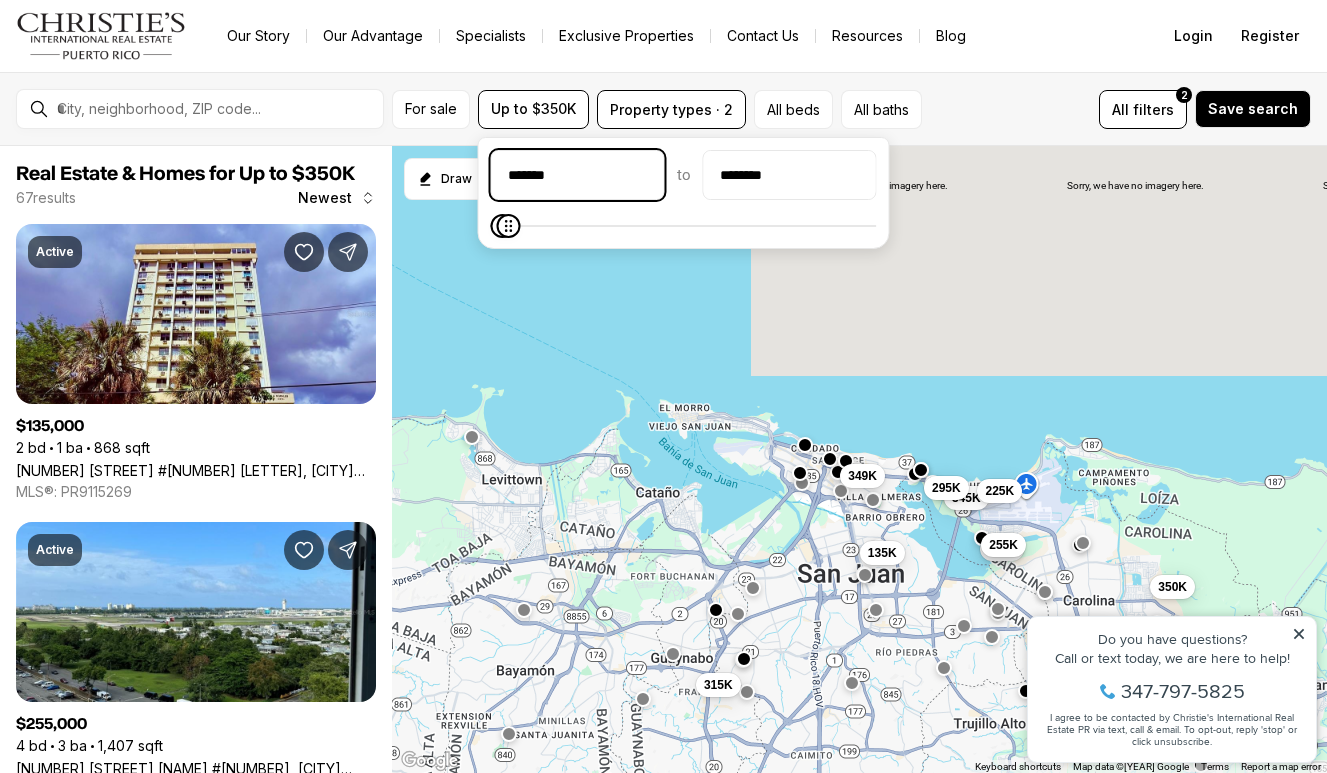 type on "********" 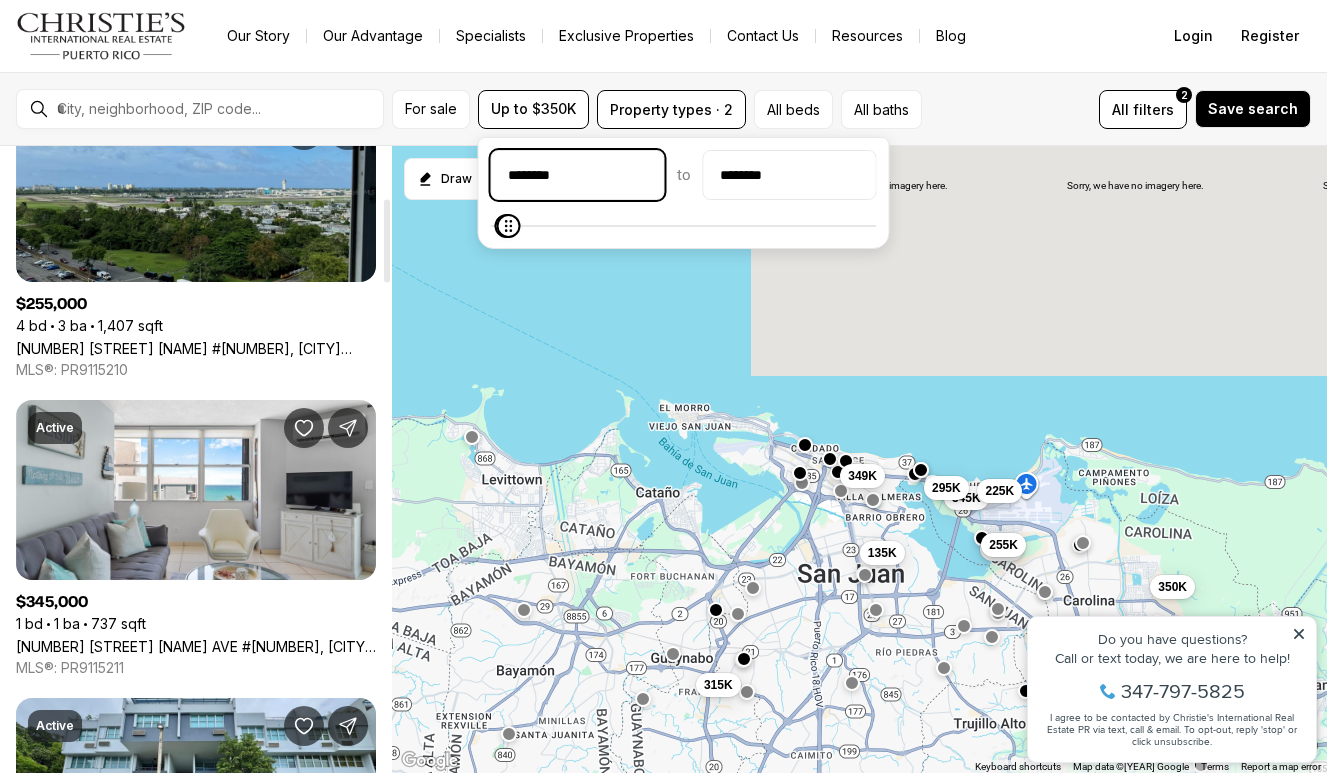 scroll, scrollTop: 421, scrollLeft: 0, axis: vertical 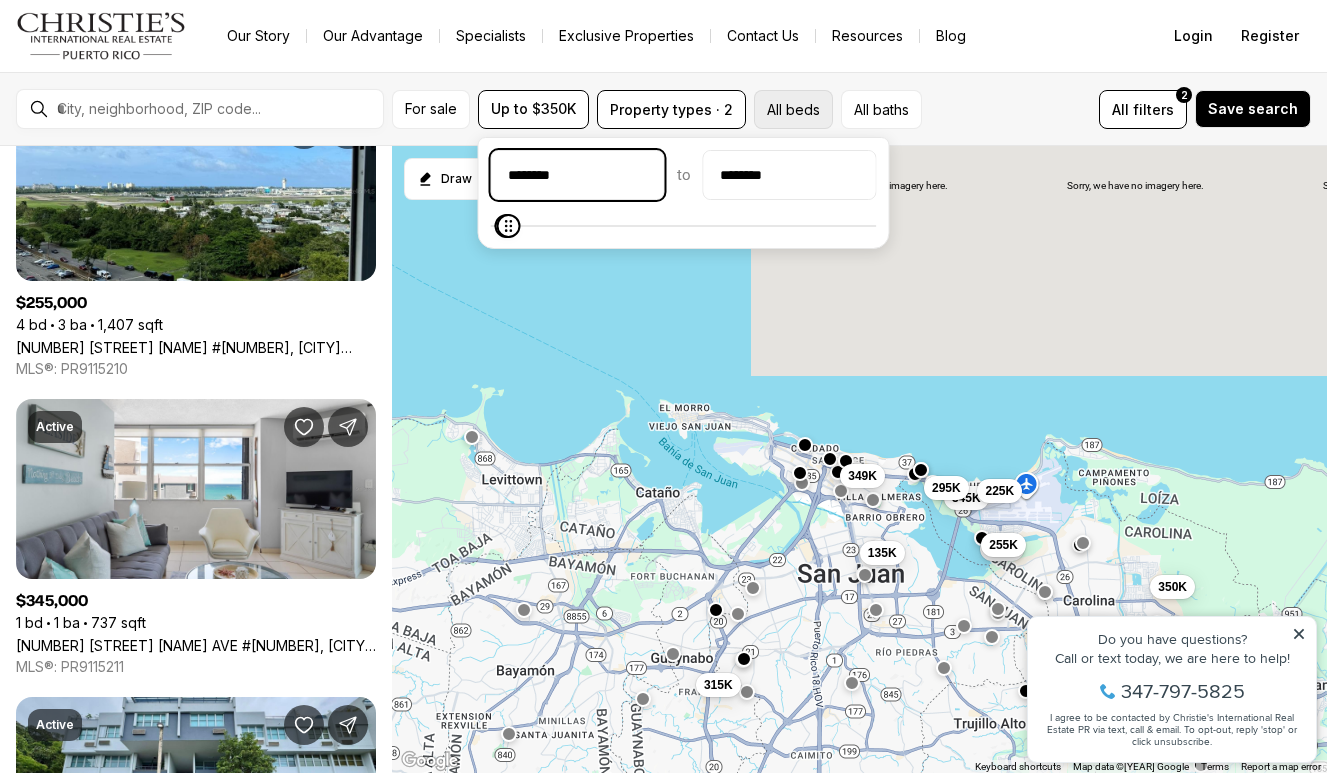 click on "All beds" at bounding box center [793, 109] 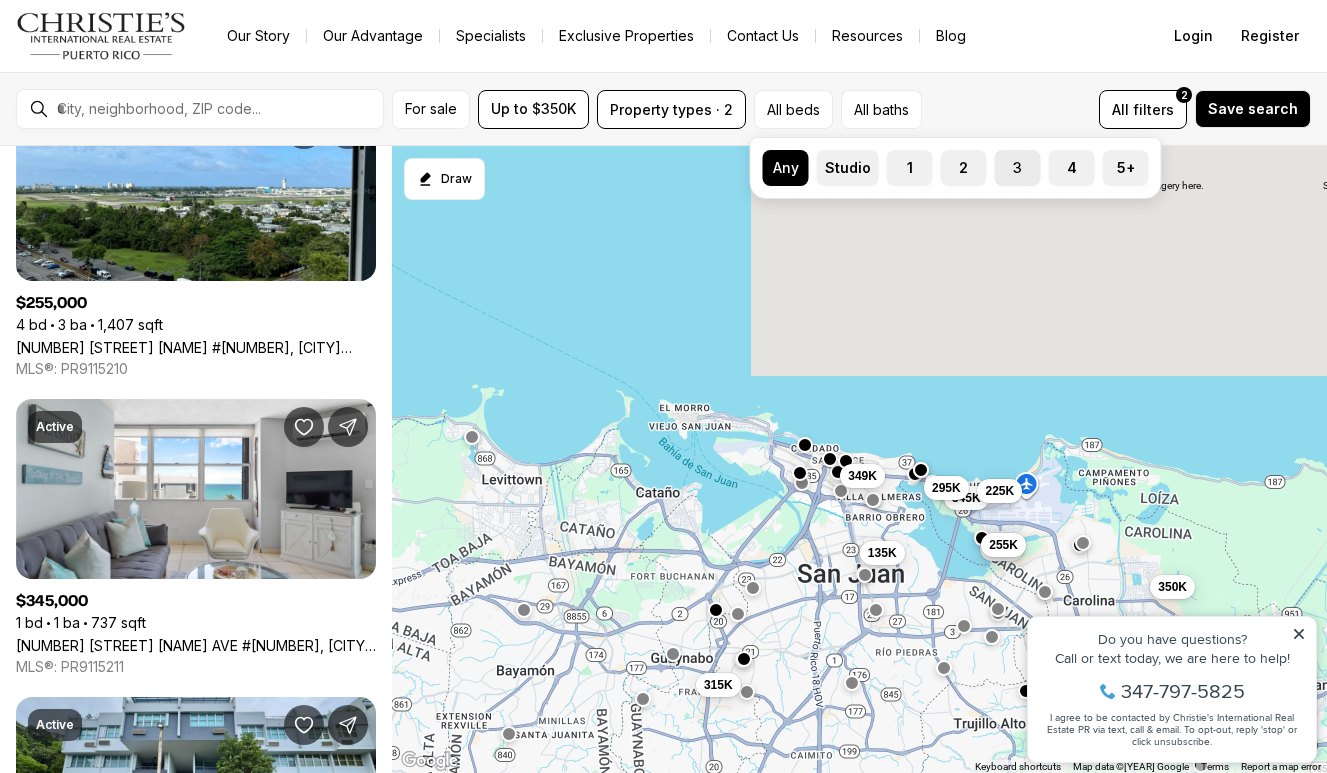 click on "3" at bounding box center [1018, 168] 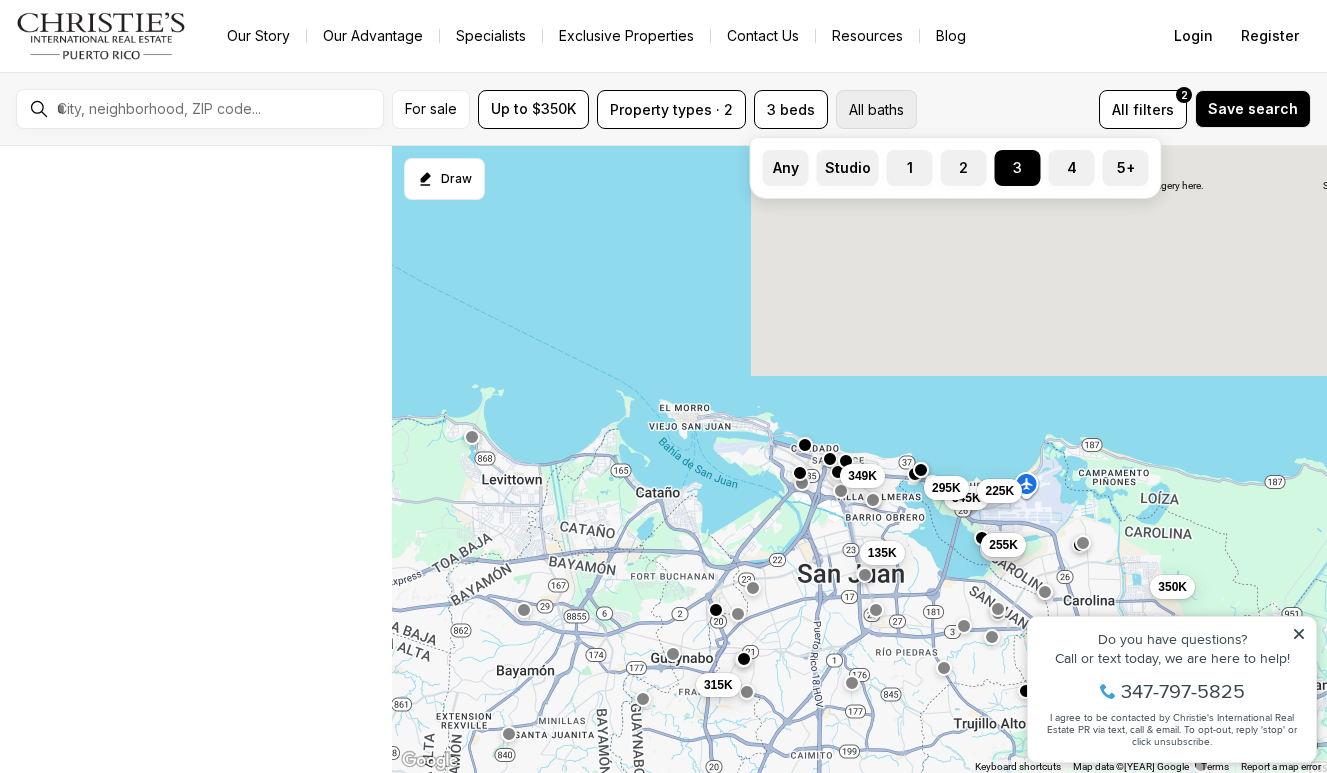 scroll, scrollTop: 103, scrollLeft: 0, axis: vertical 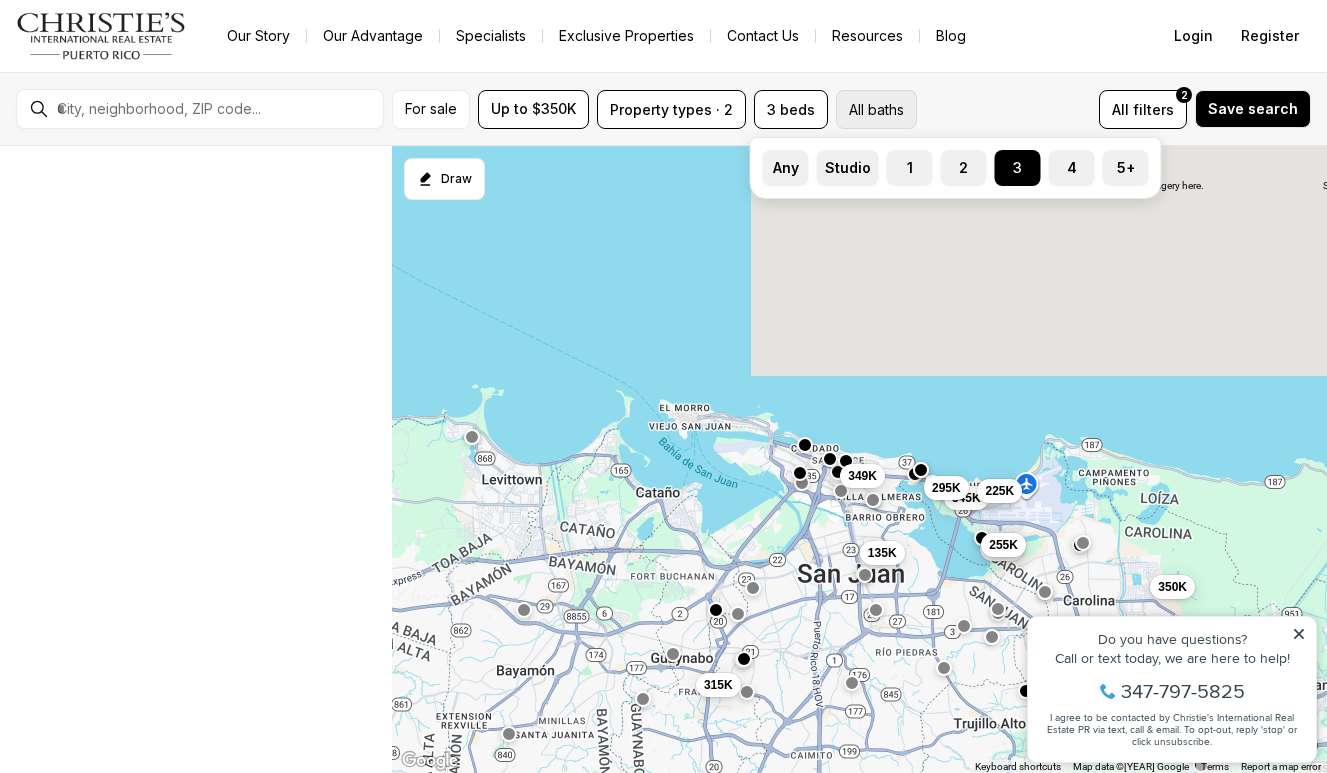click on "All baths" at bounding box center (876, 109) 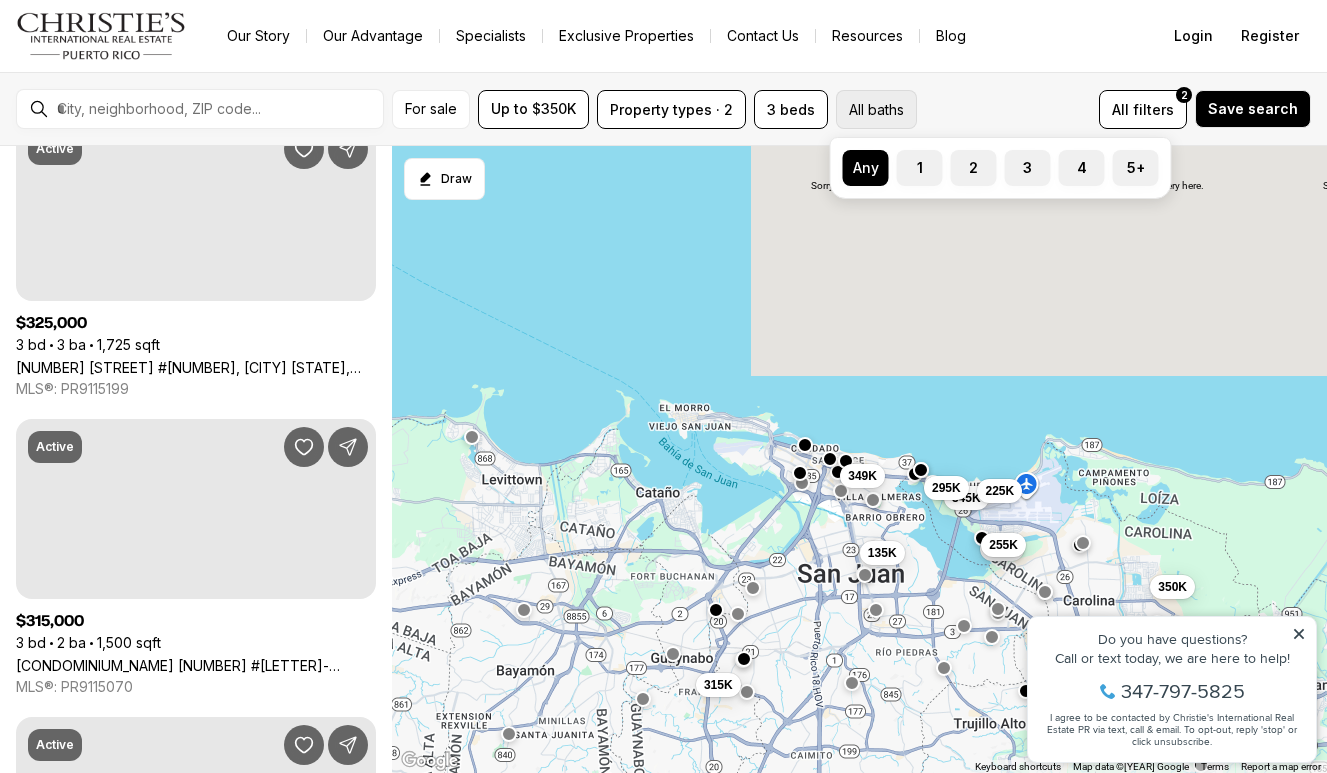 scroll, scrollTop: 0, scrollLeft: 0, axis: both 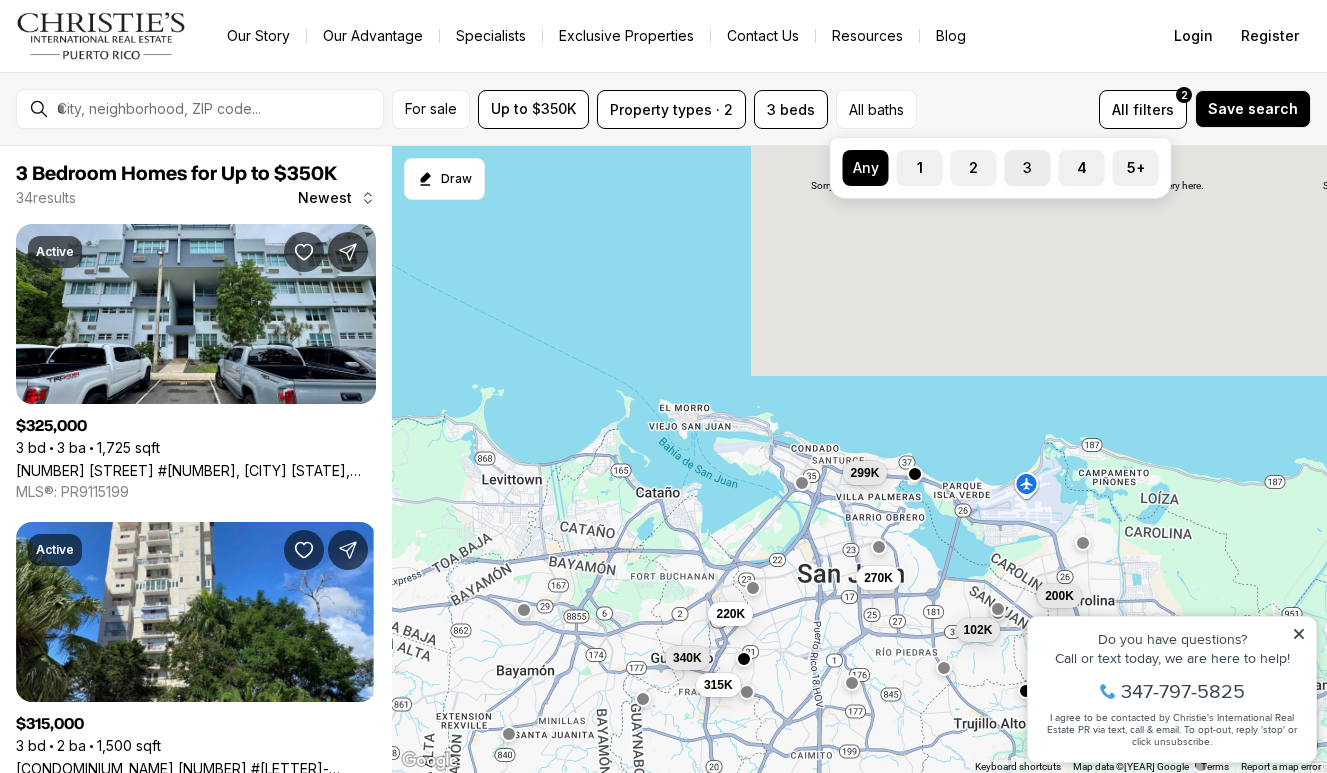 click on "3" at bounding box center (1028, 168) 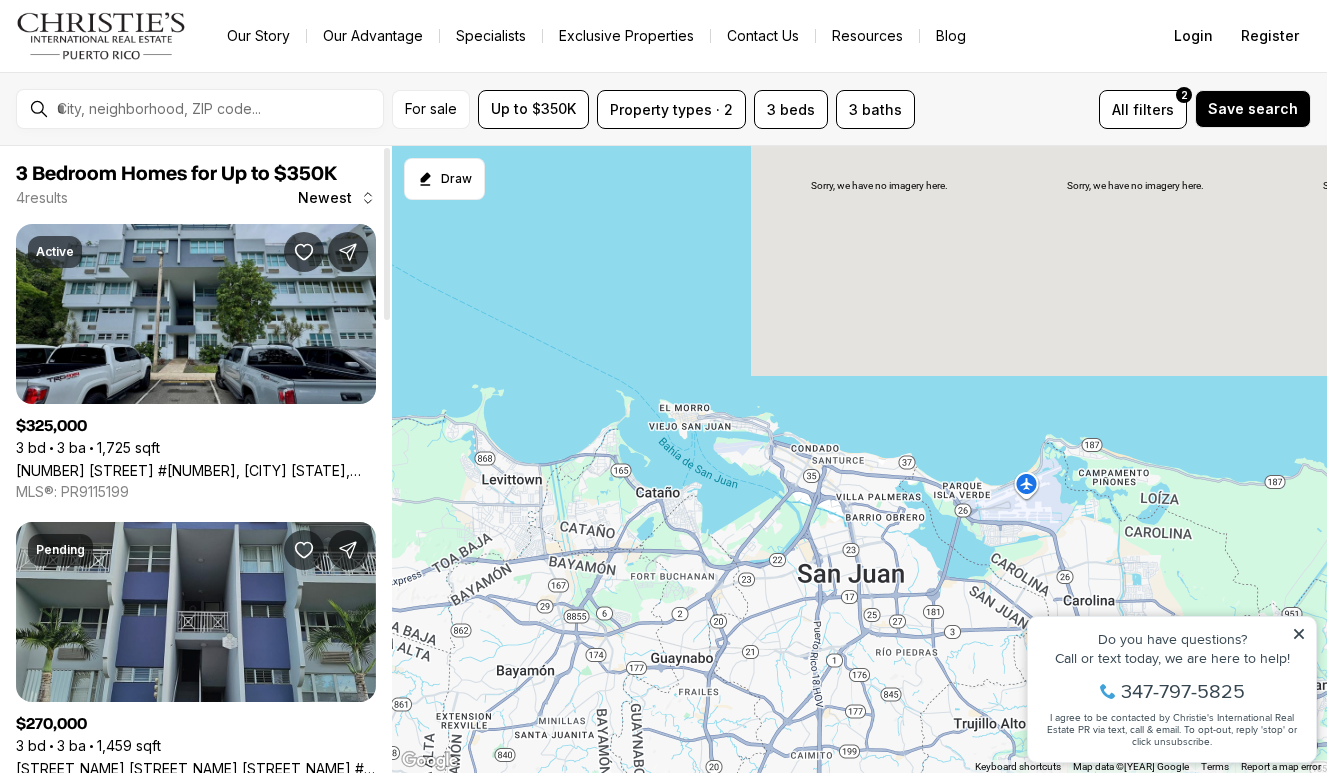click on "[NUMBER] [STREET] #[NUMBER], [CITY] [STATE], [POSTAL_CODE]" at bounding box center [196, 470] 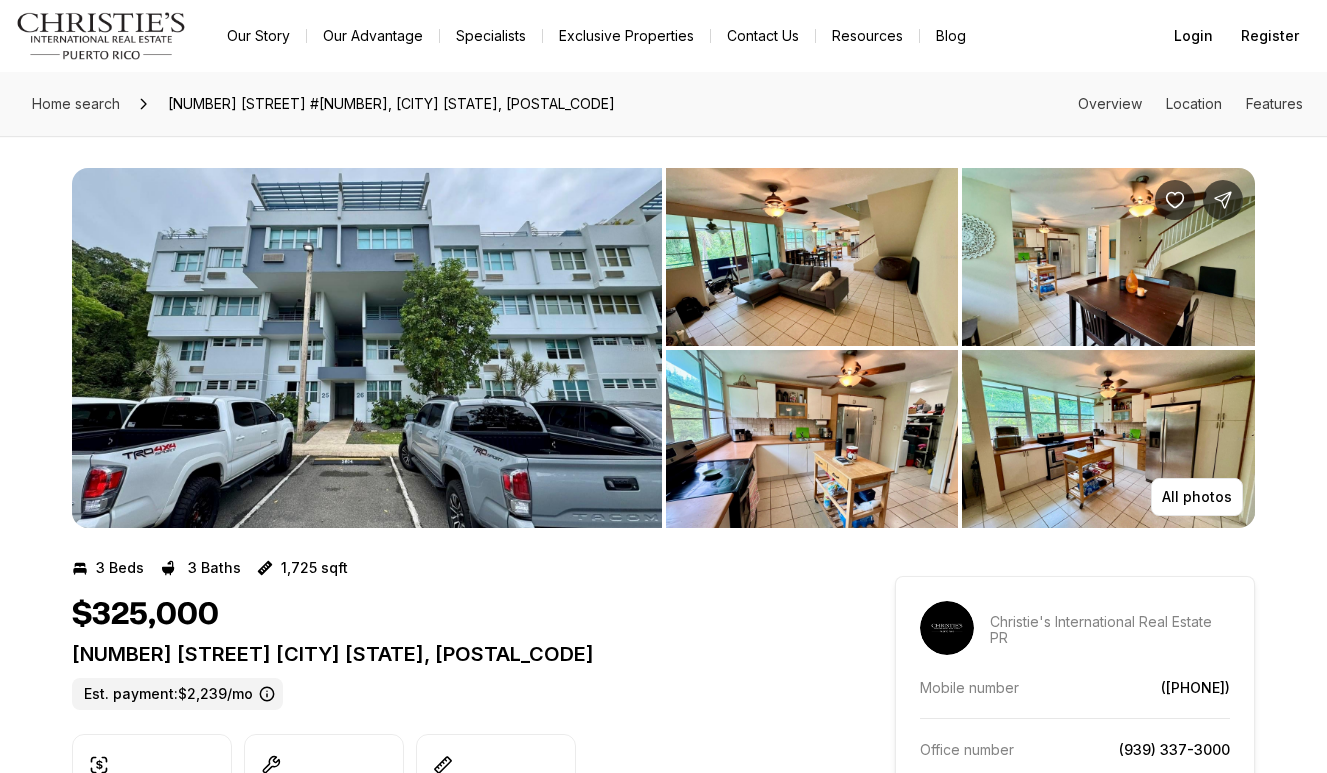 scroll, scrollTop: 0, scrollLeft: 0, axis: both 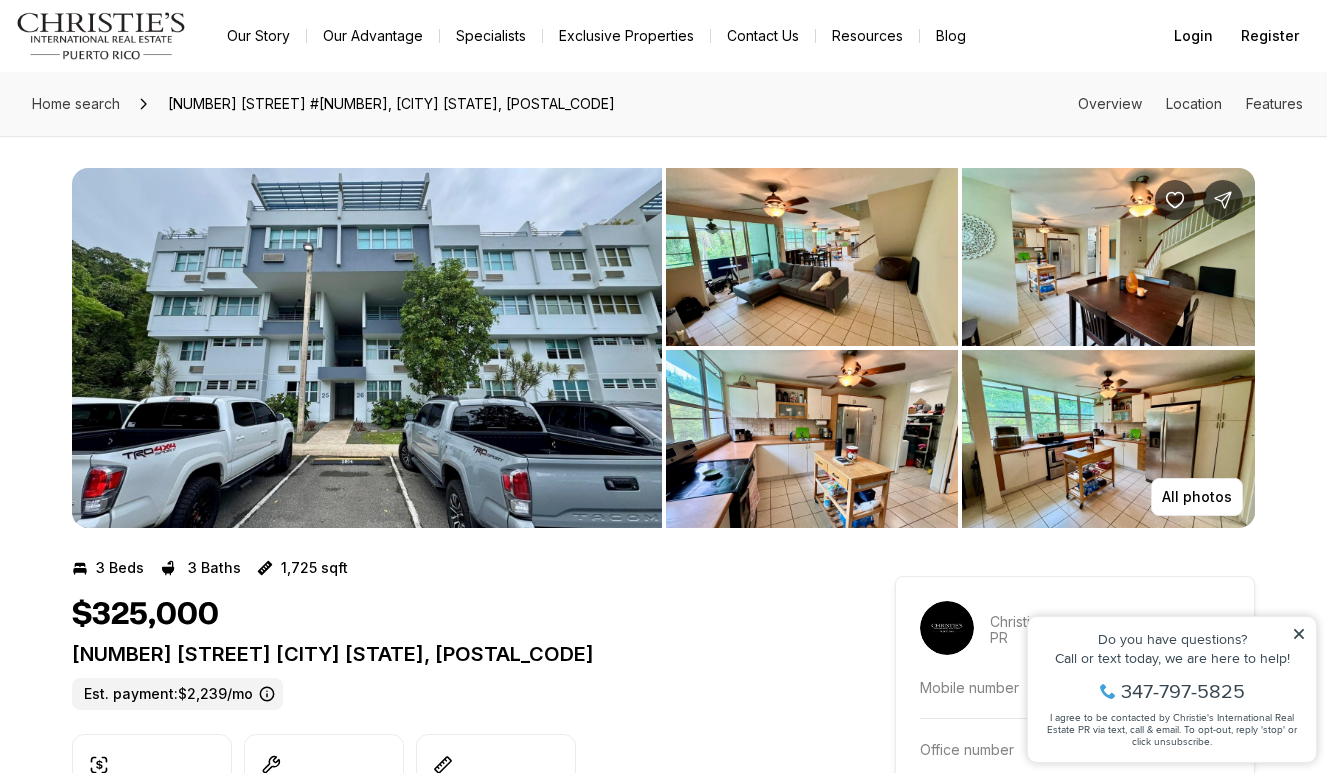 click at bounding box center [367, 348] 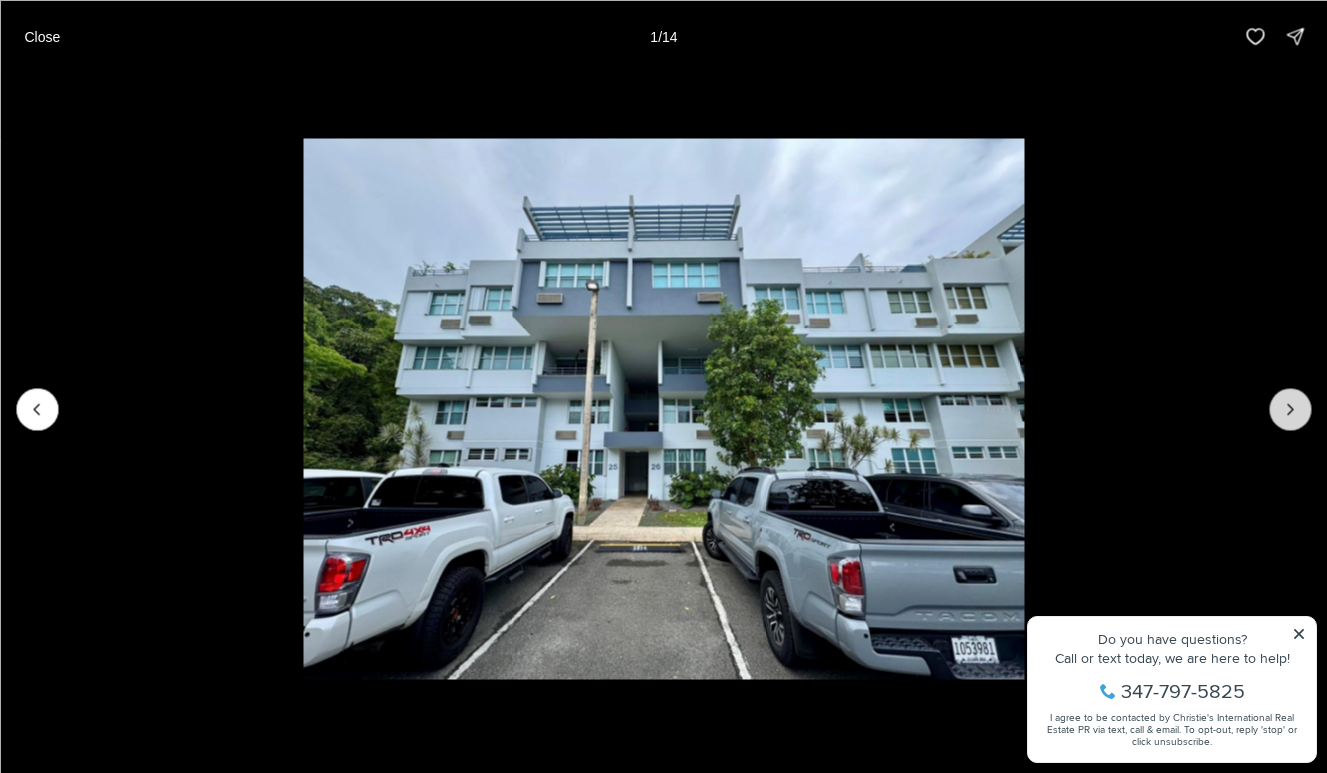 click 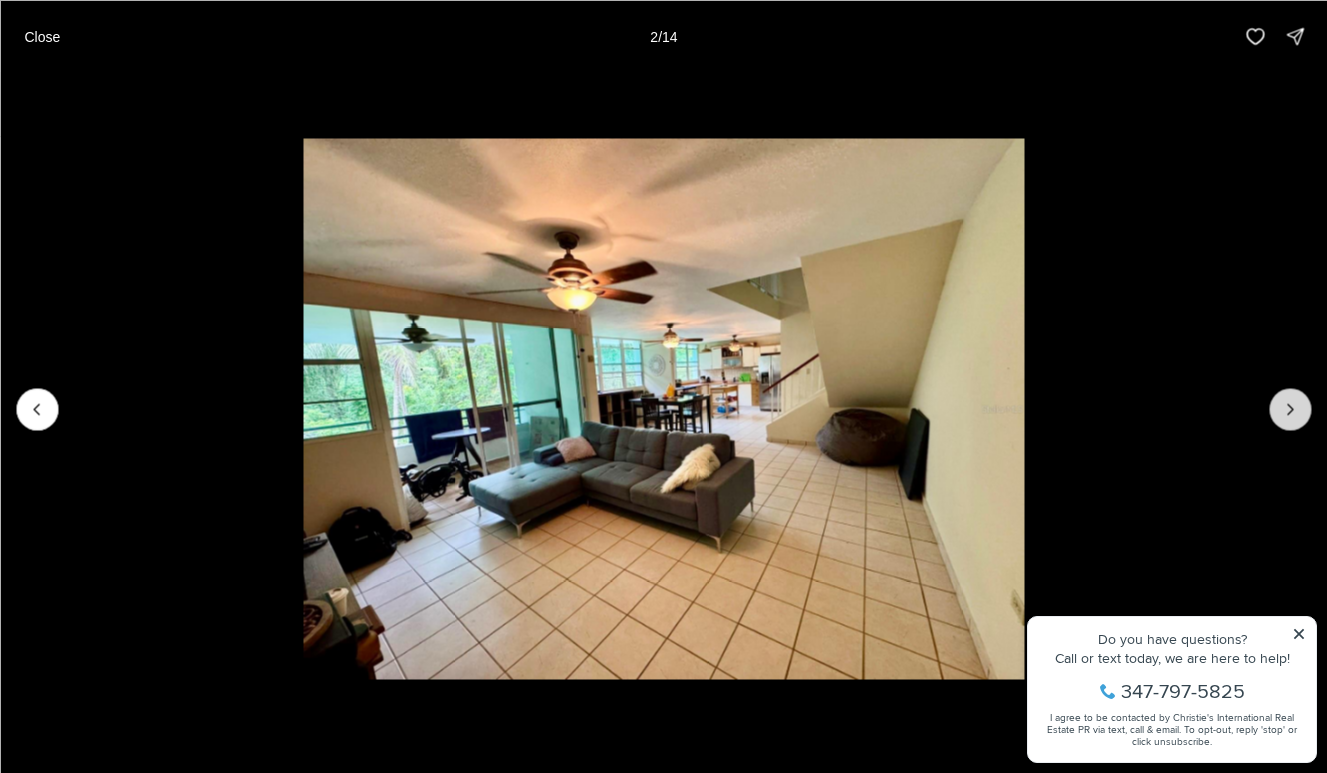click 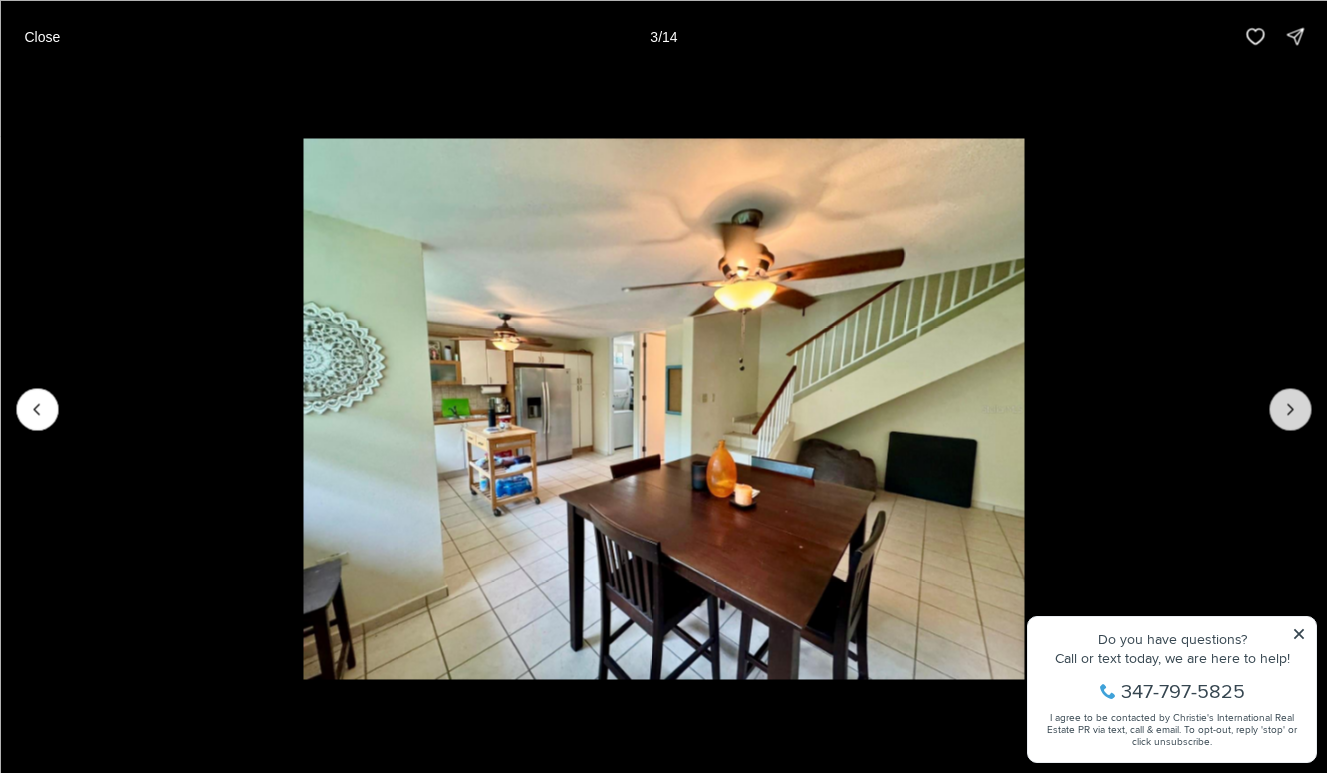 click 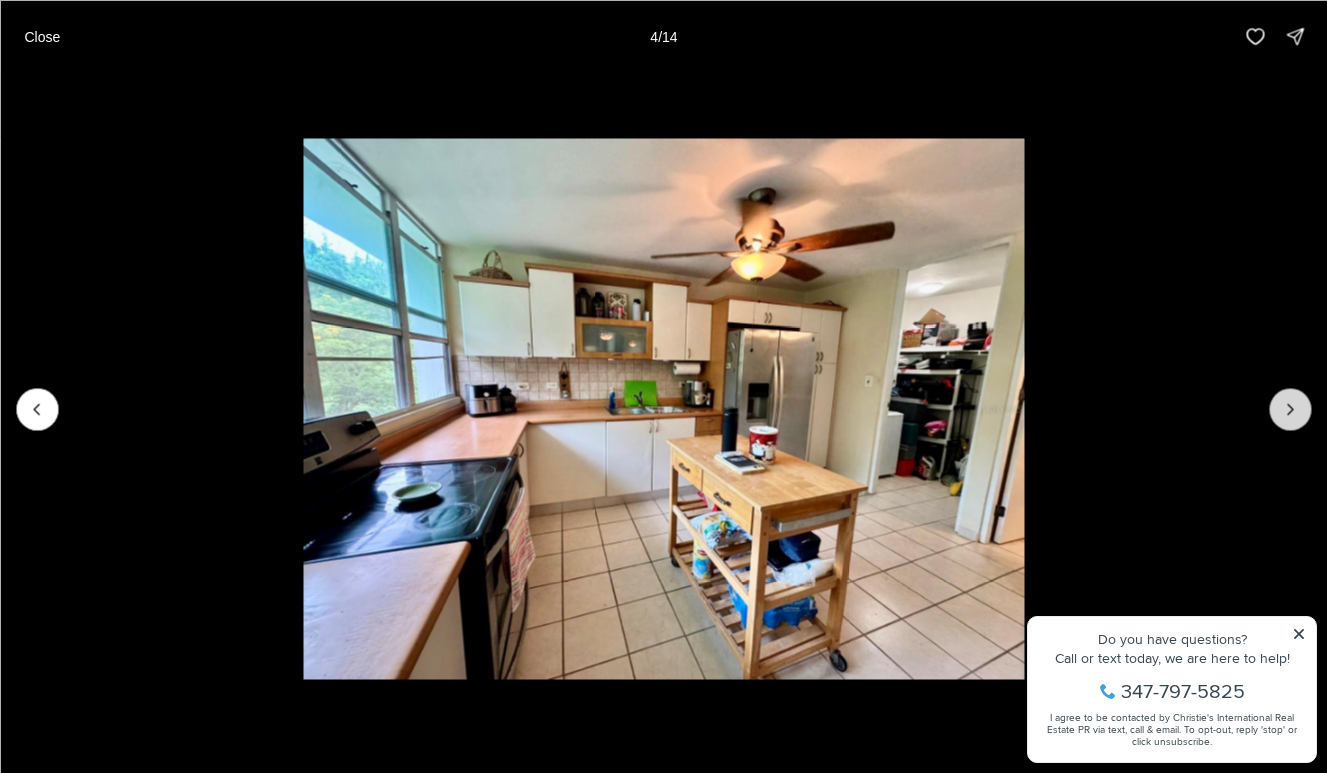 click 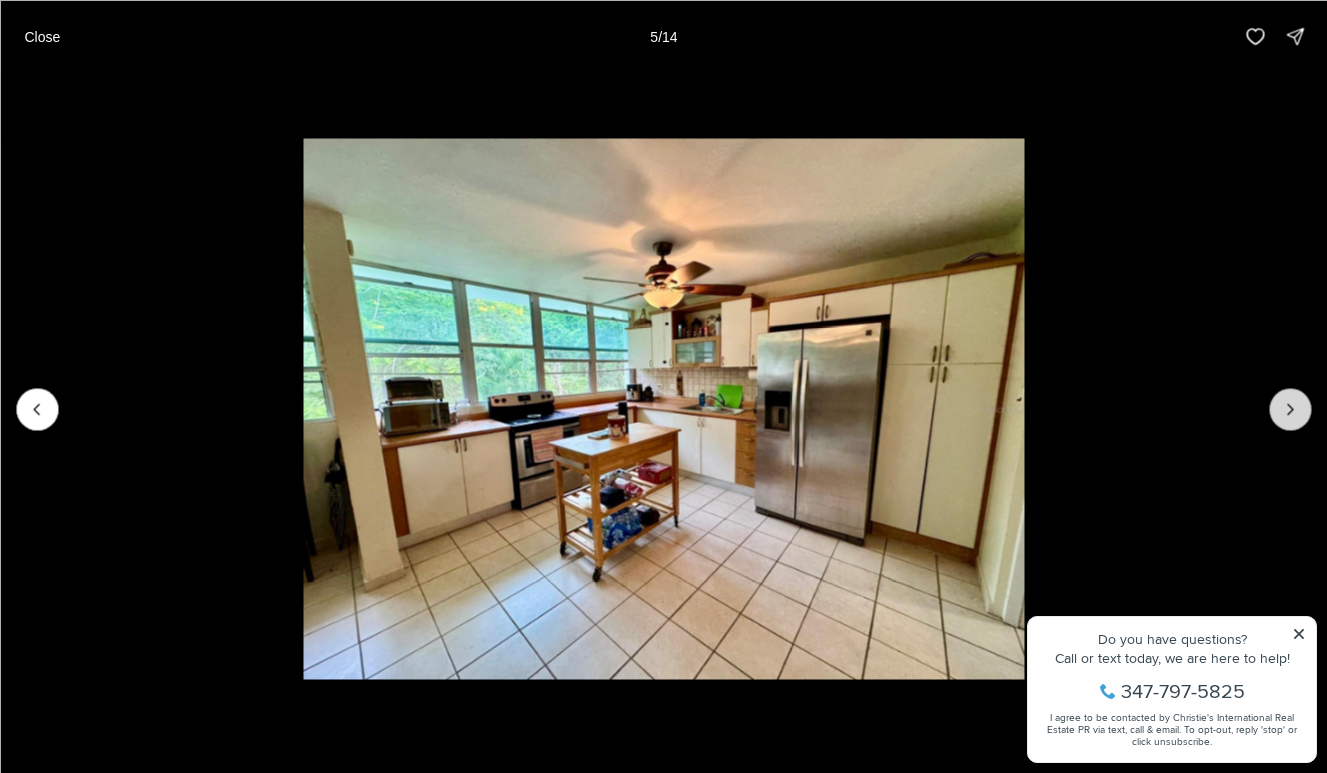 click 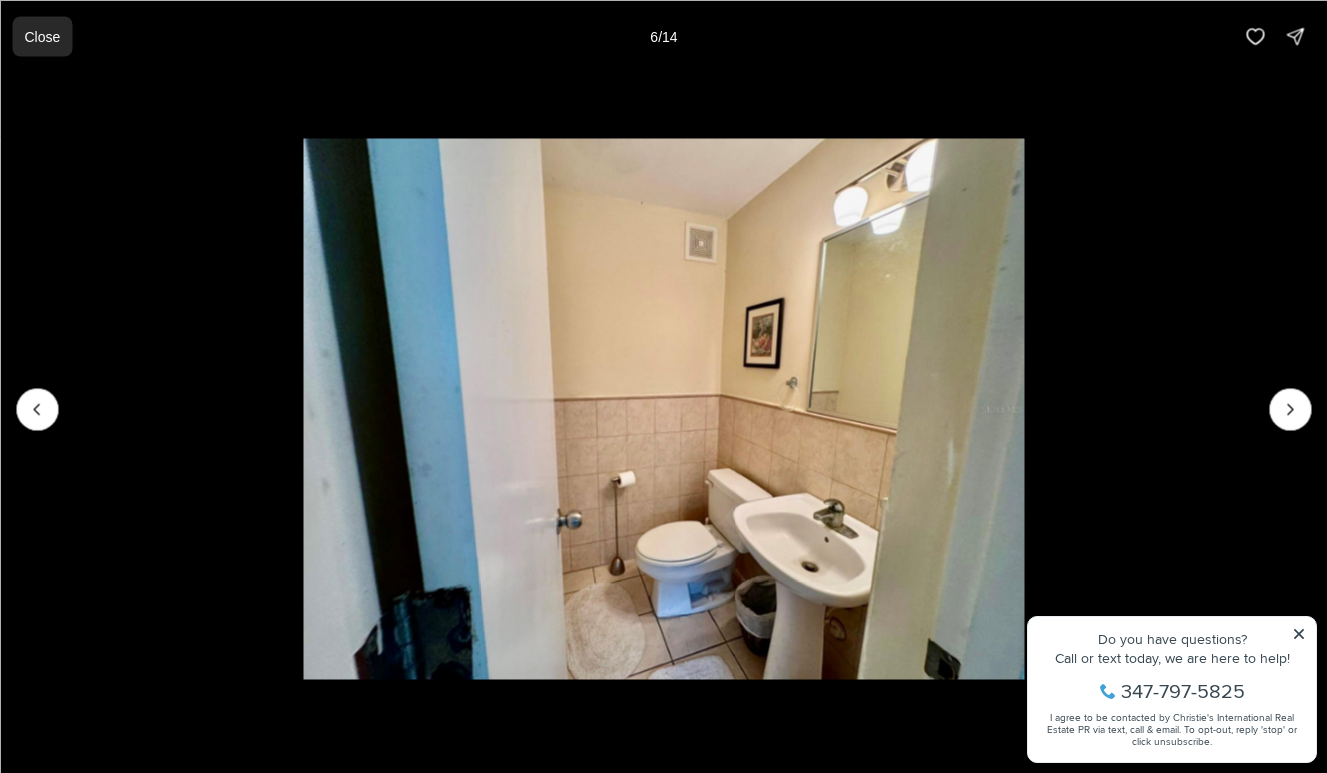 click on "Close" at bounding box center [42, 36] 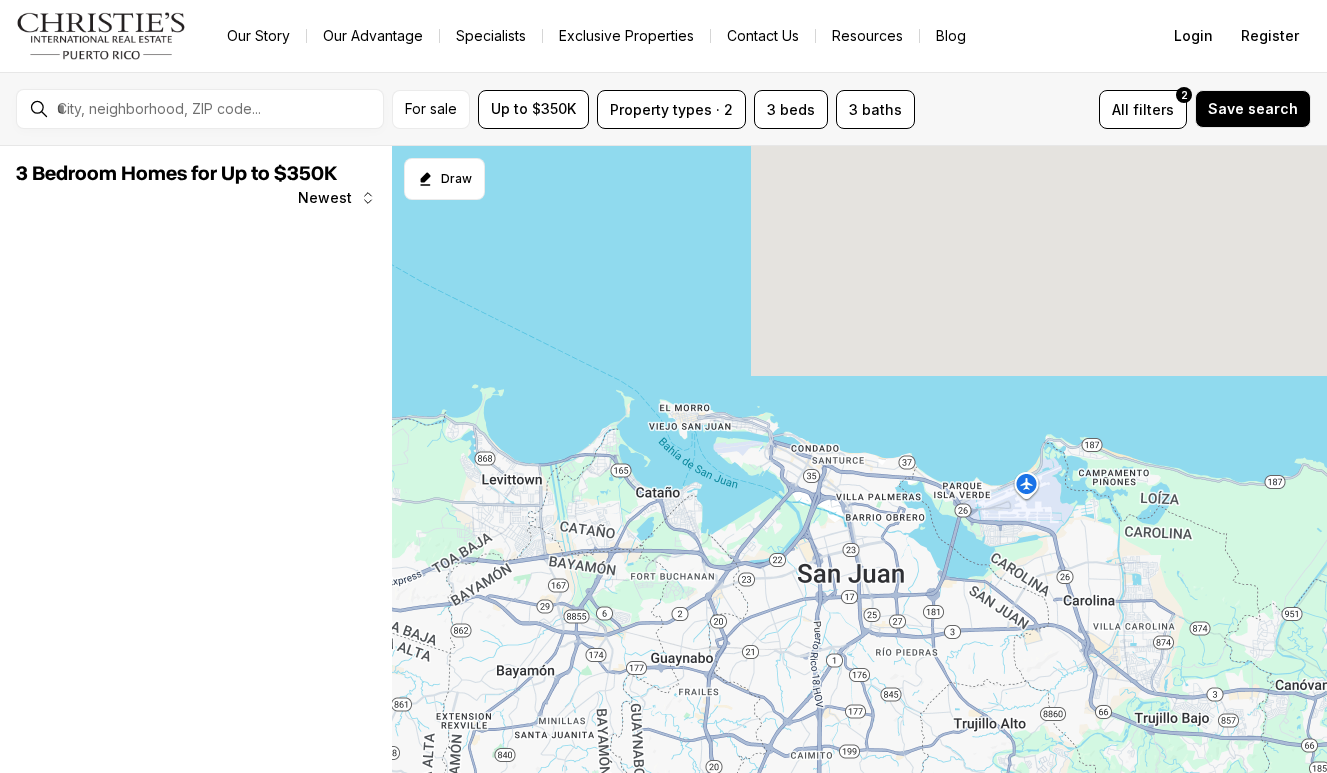 scroll, scrollTop: 0, scrollLeft: 0, axis: both 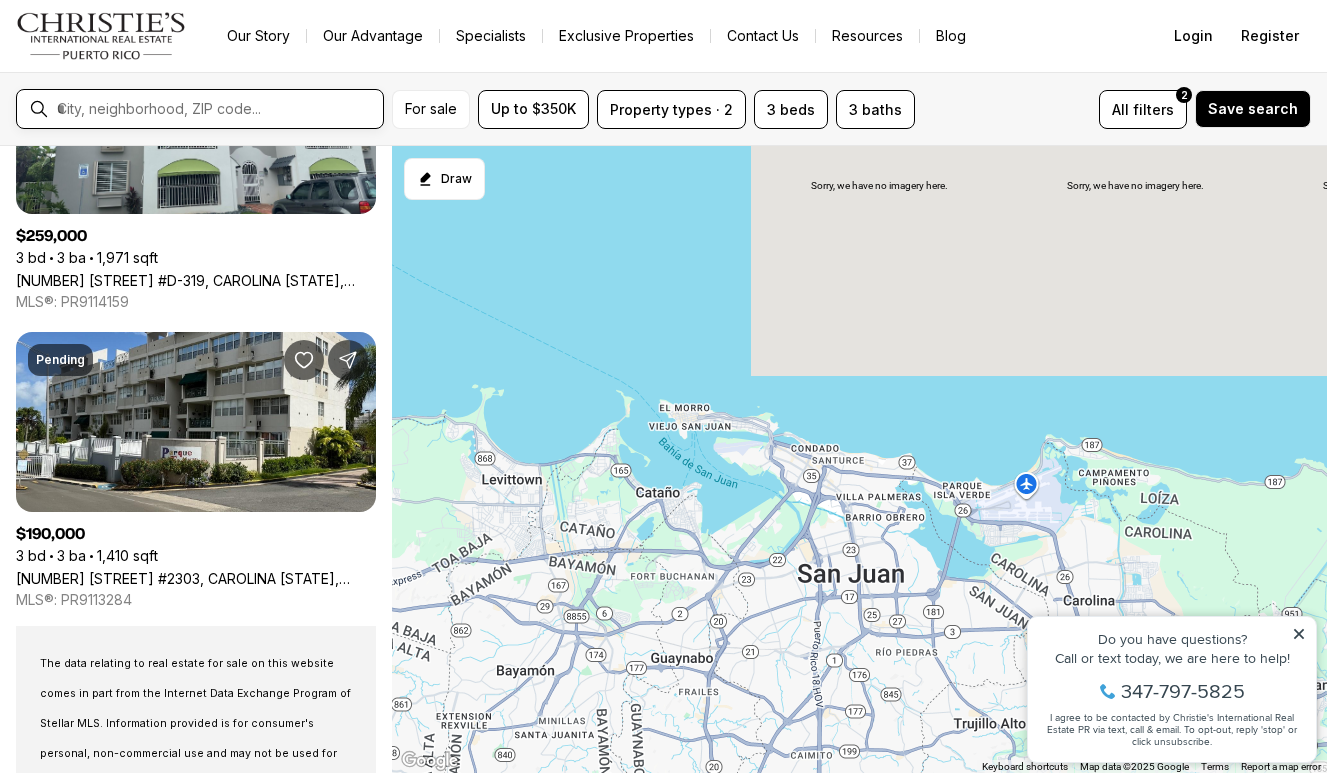 click at bounding box center (216, 109) 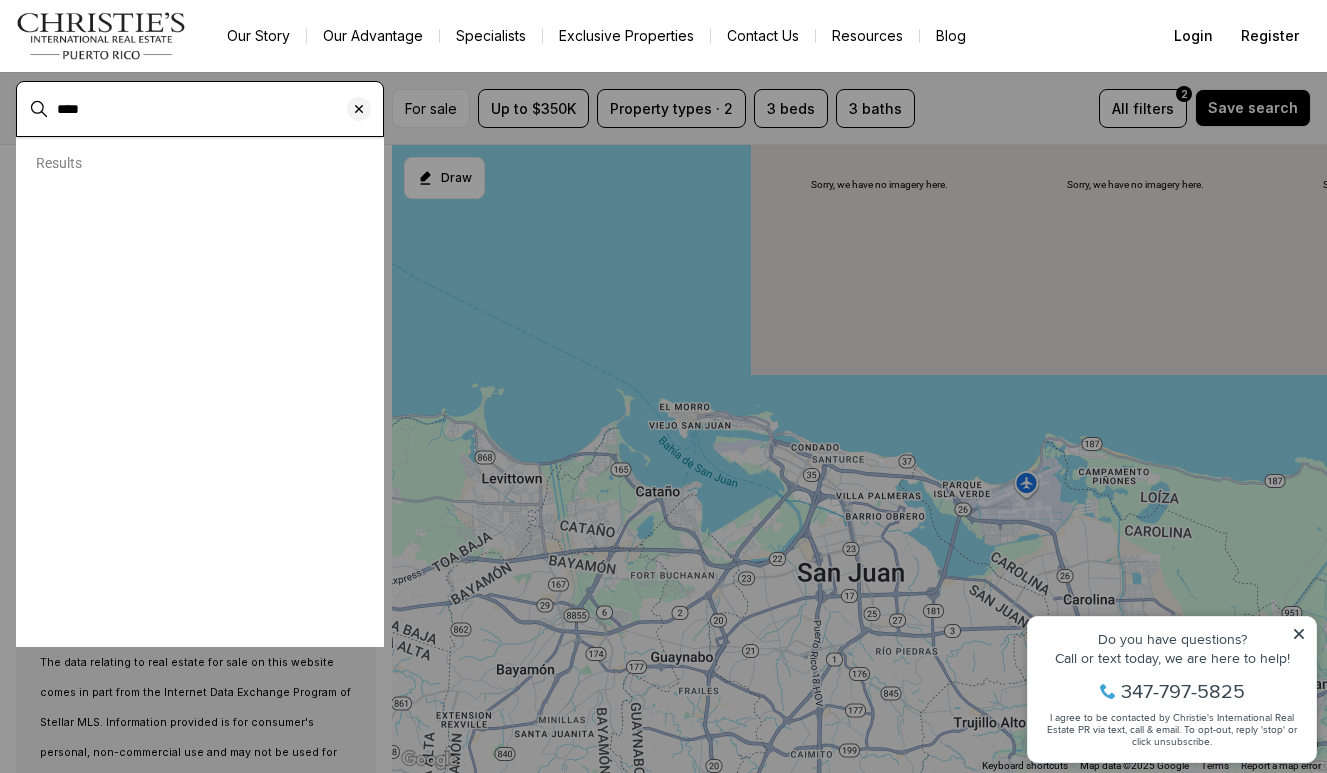 type on "*****" 